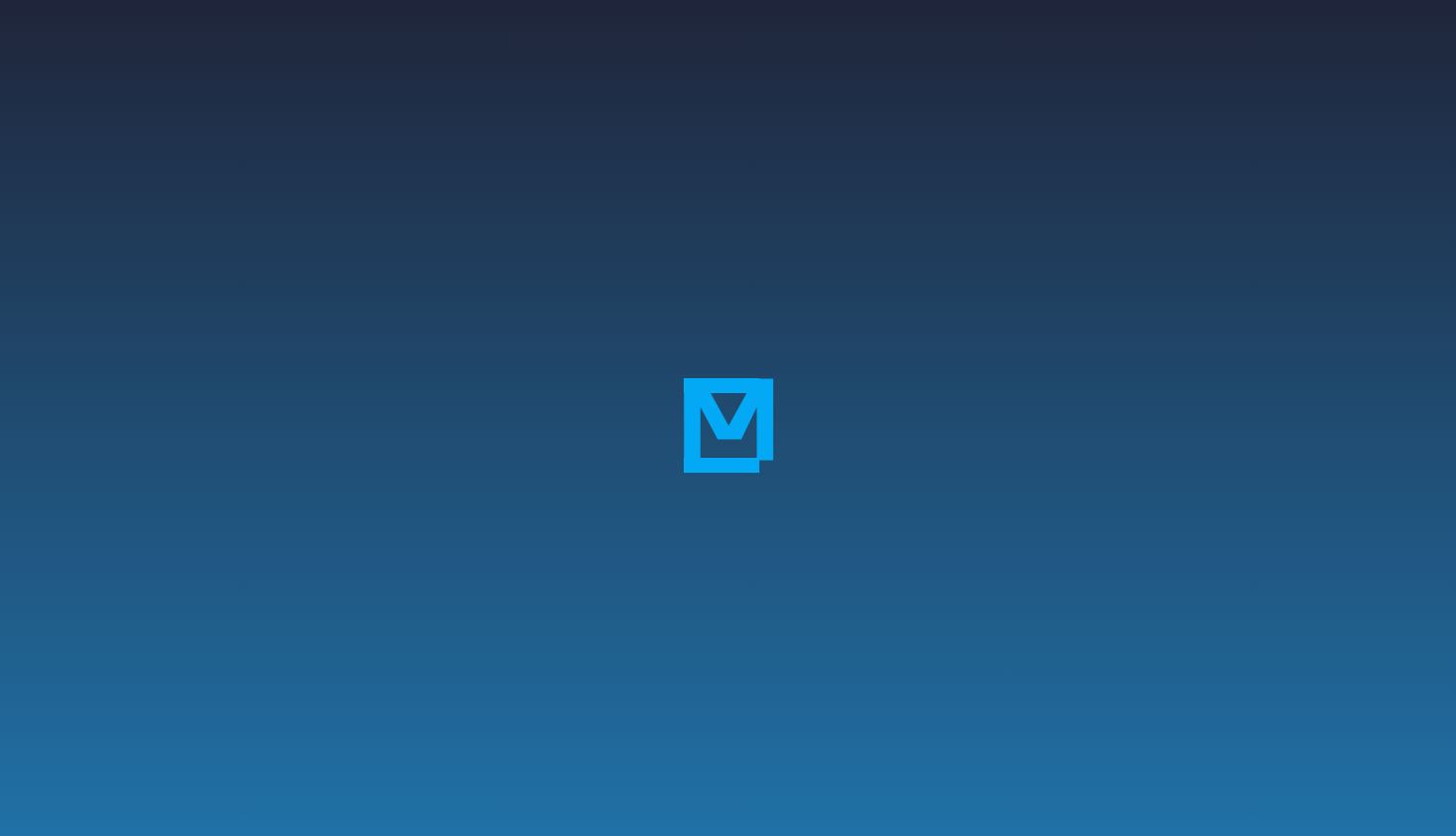 scroll, scrollTop: 0, scrollLeft: 0, axis: both 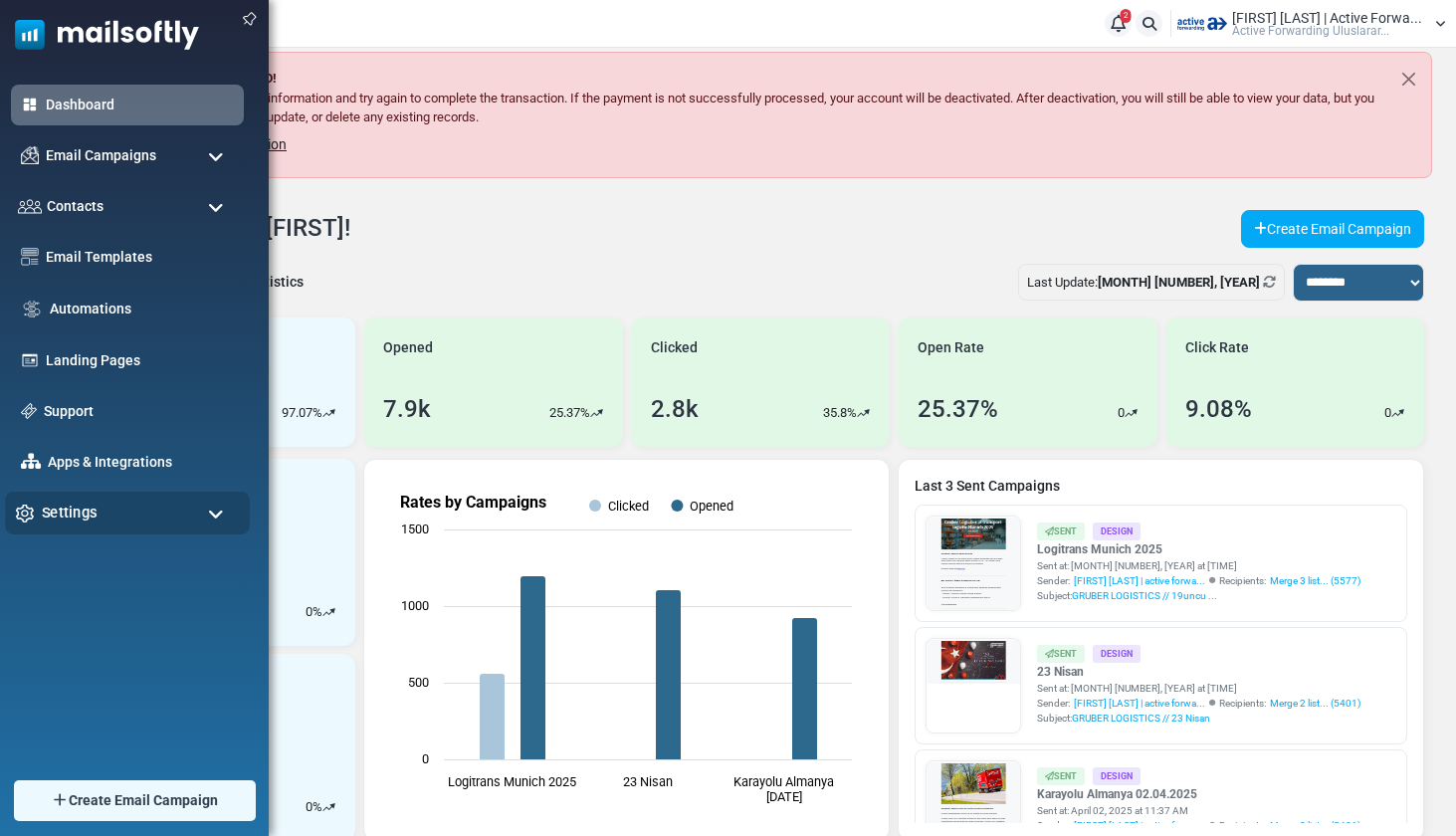 click on "Settings" at bounding box center (70, 513) 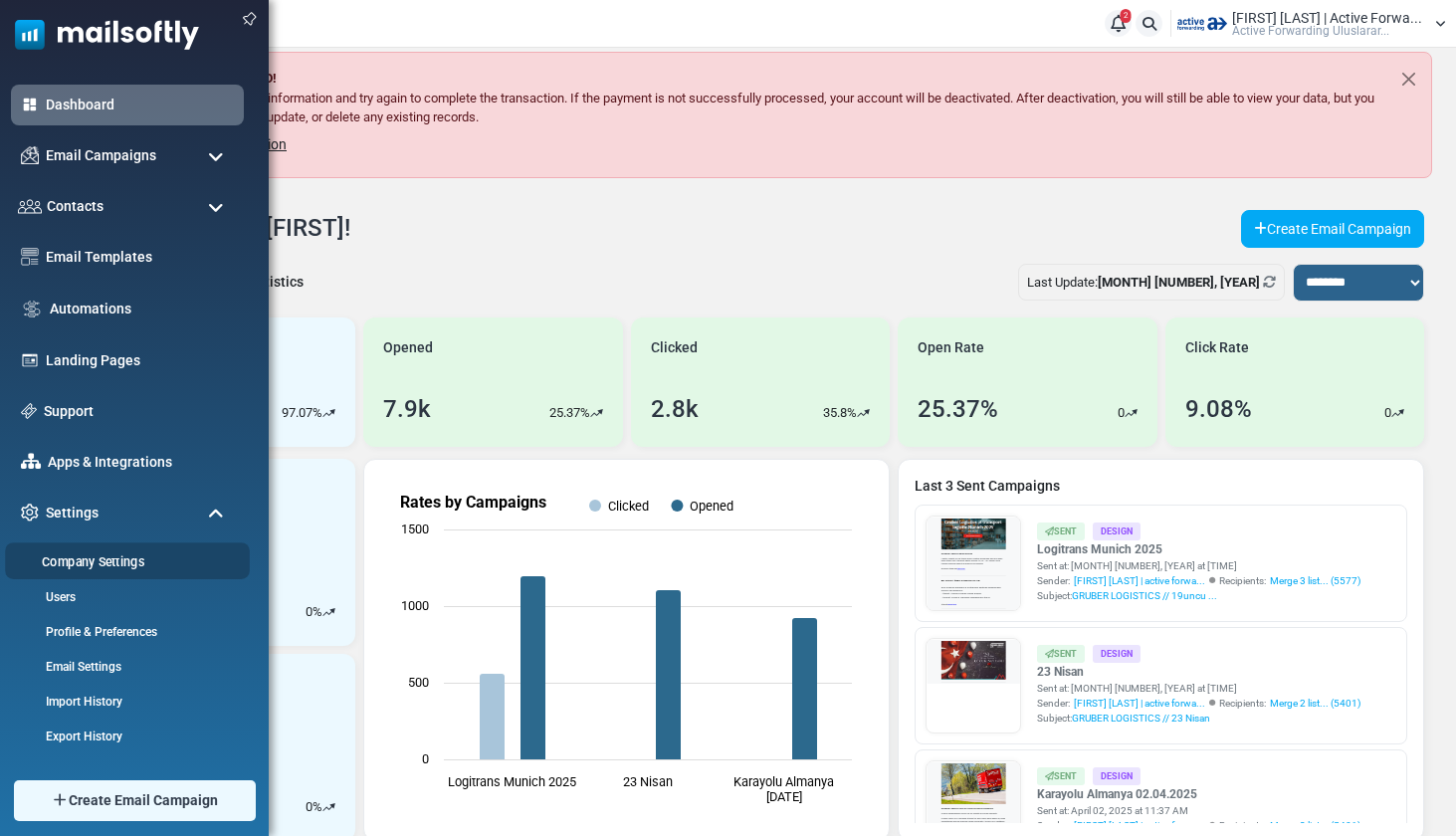 click on "Company Settings" at bounding box center [124, 561] 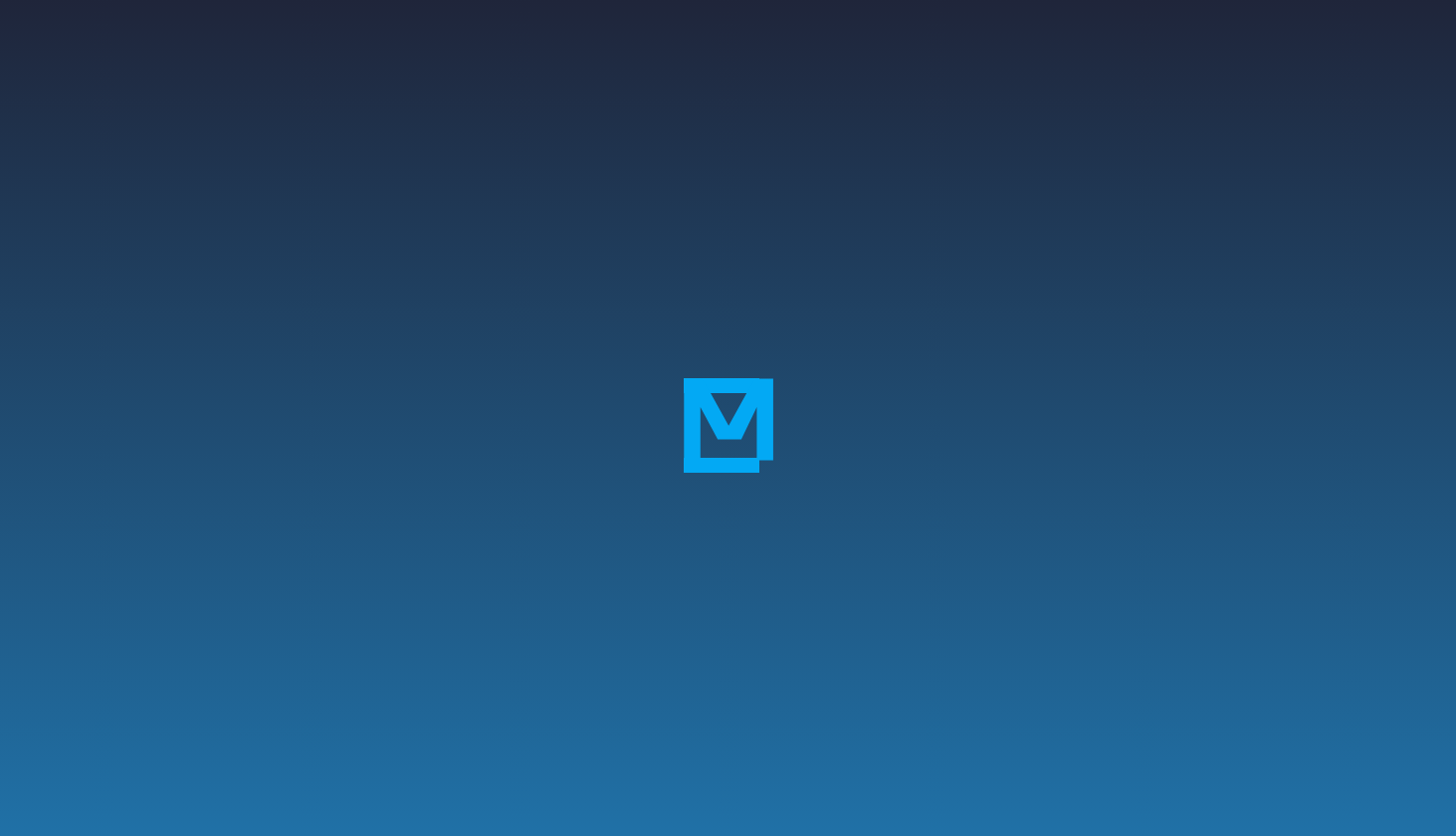 scroll, scrollTop: 0, scrollLeft: 0, axis: both 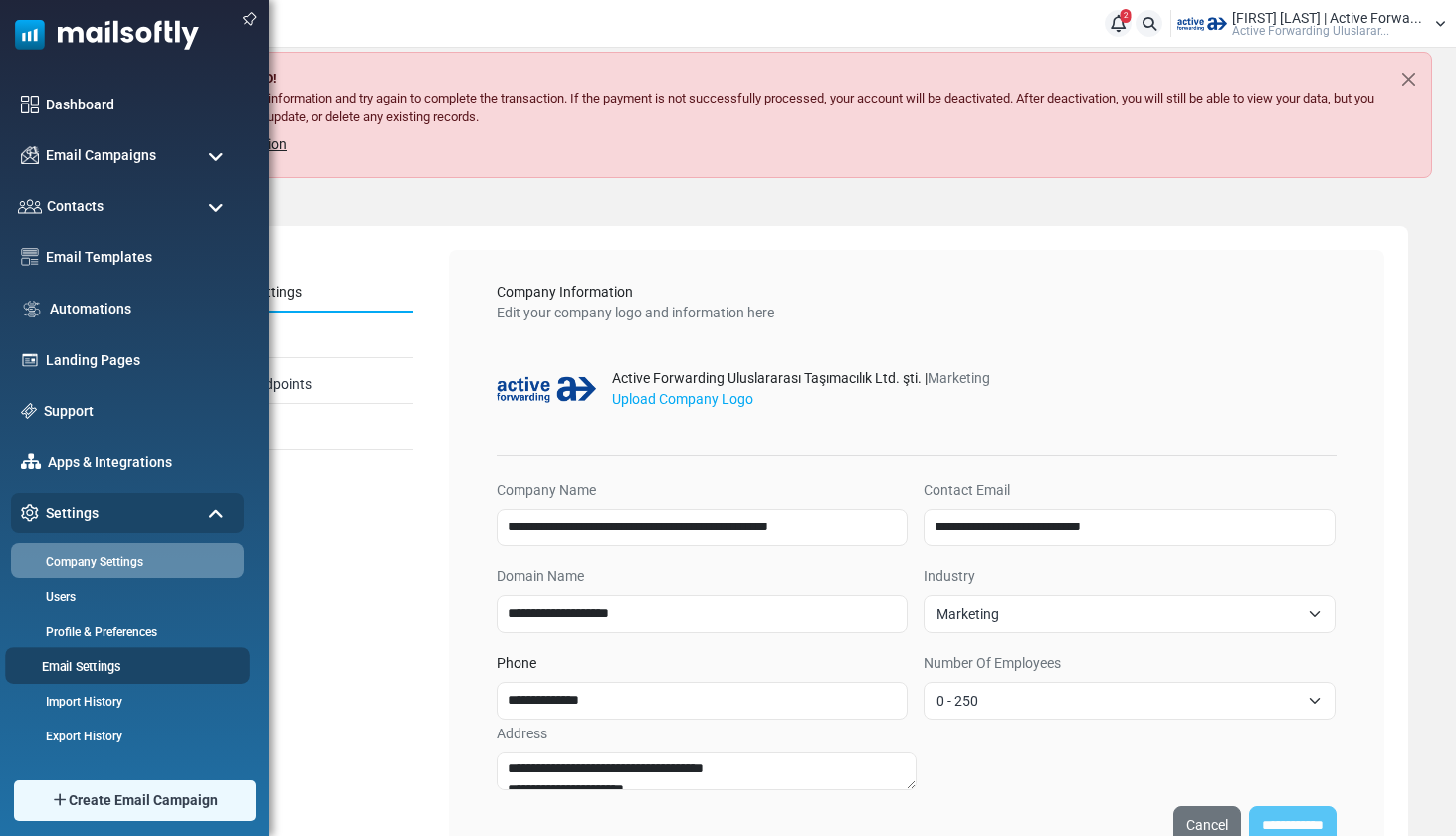click on "Email Settings" at bounding box center [124, 666] 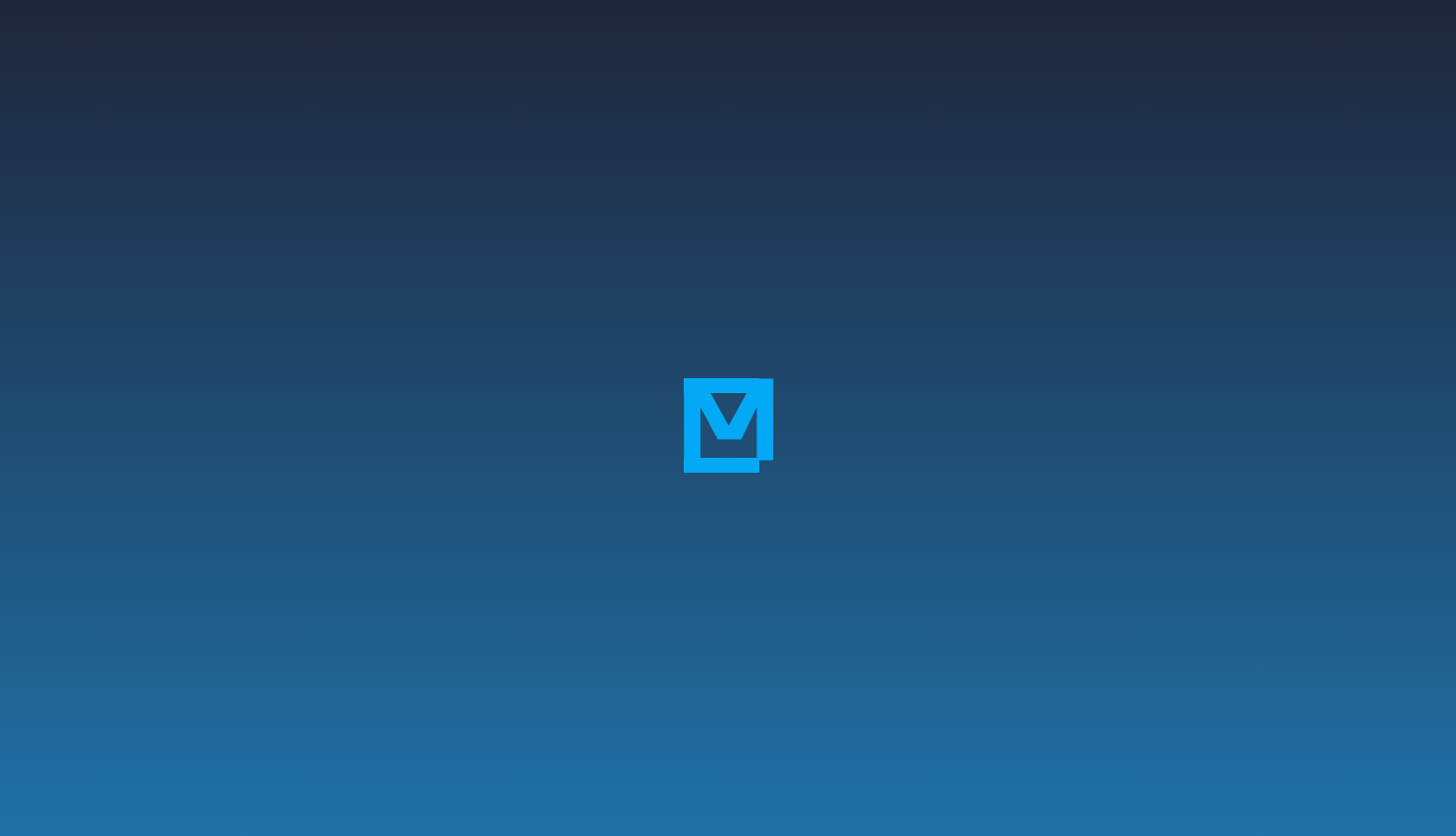 scroll, scrollTop: 0, scrollLeft: 0, axis: both 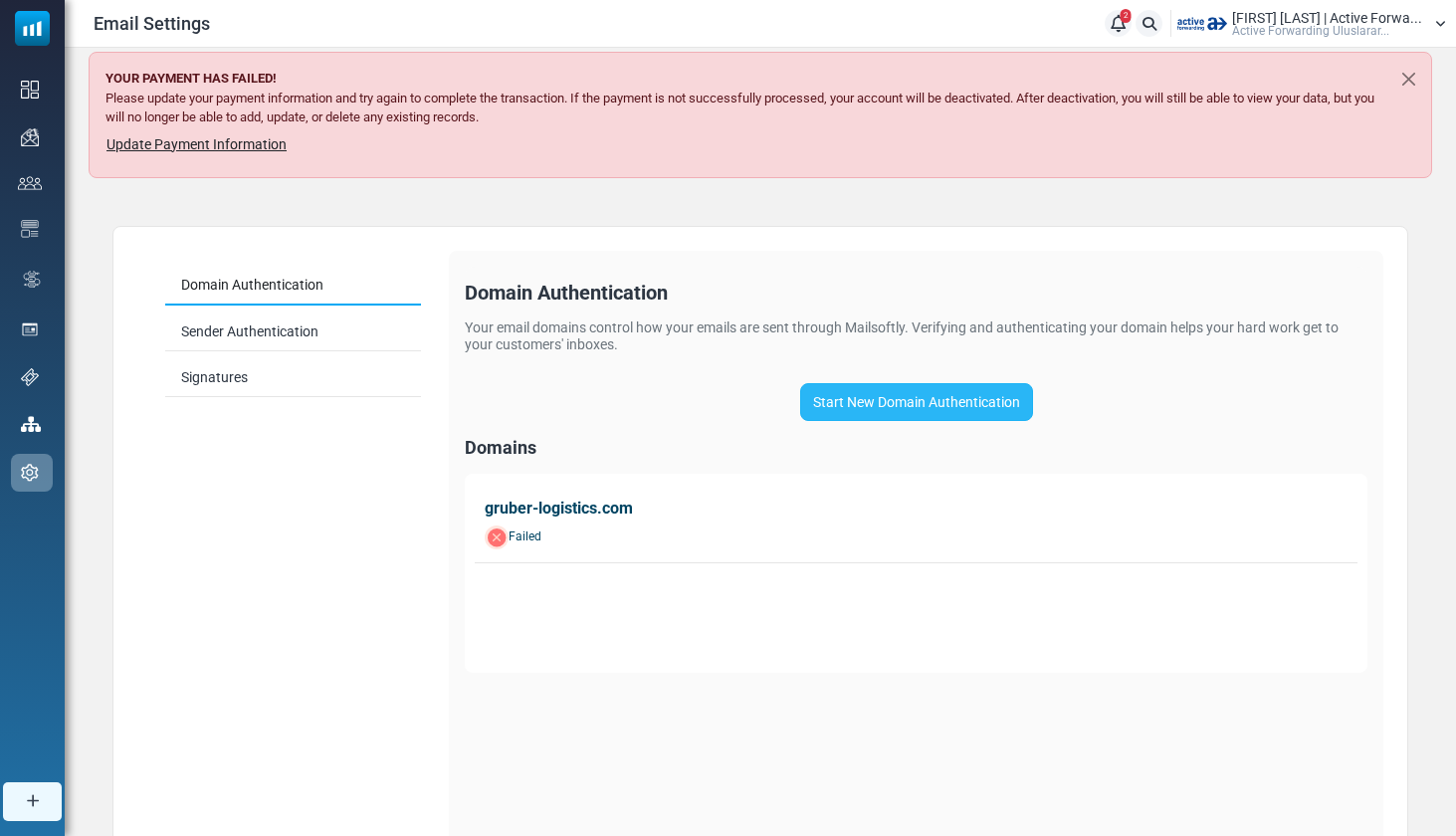 click on "Start New Domain Authentication" at bounding box center (917, 402) 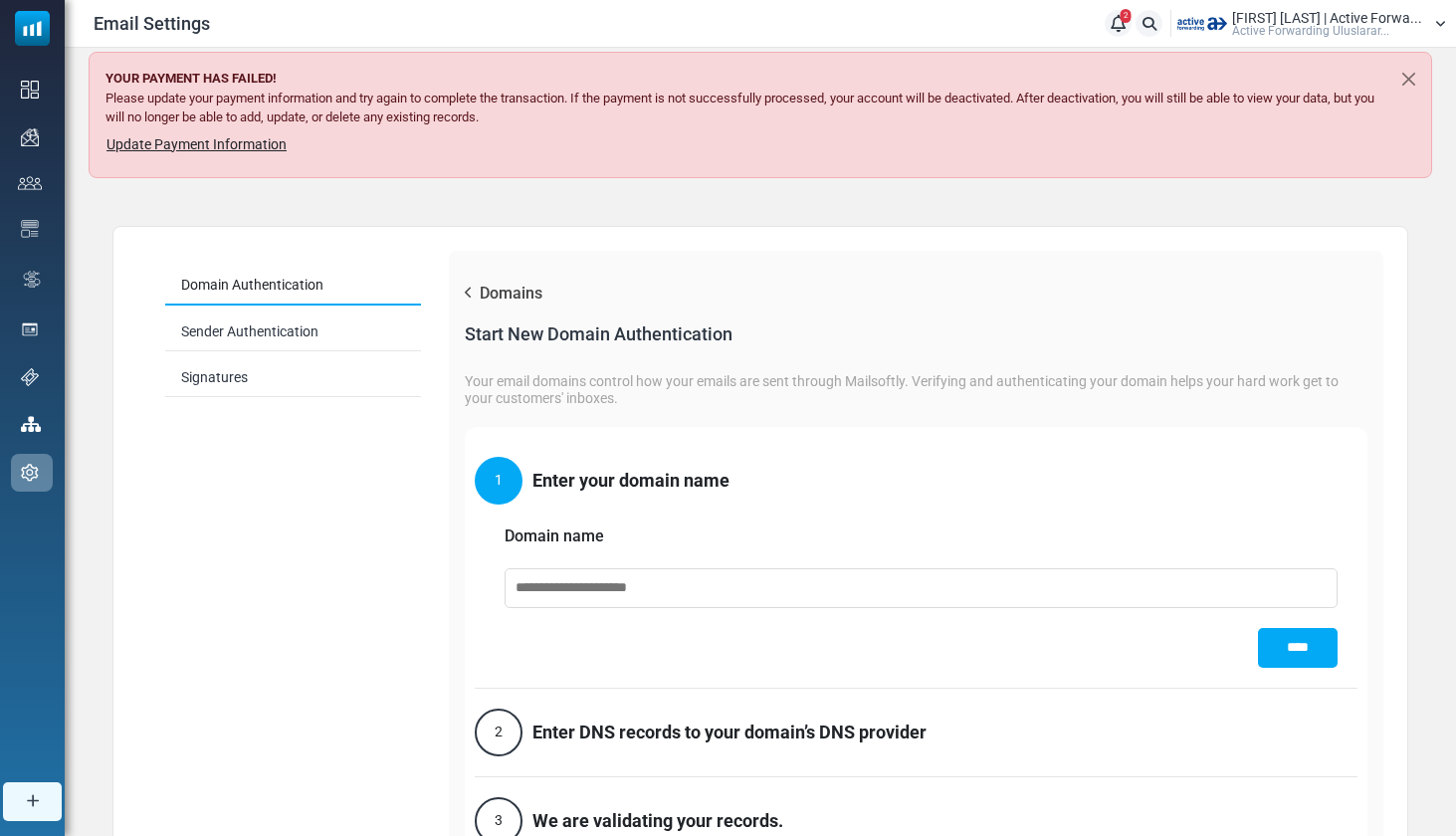 click at bounding box center (921, 588) 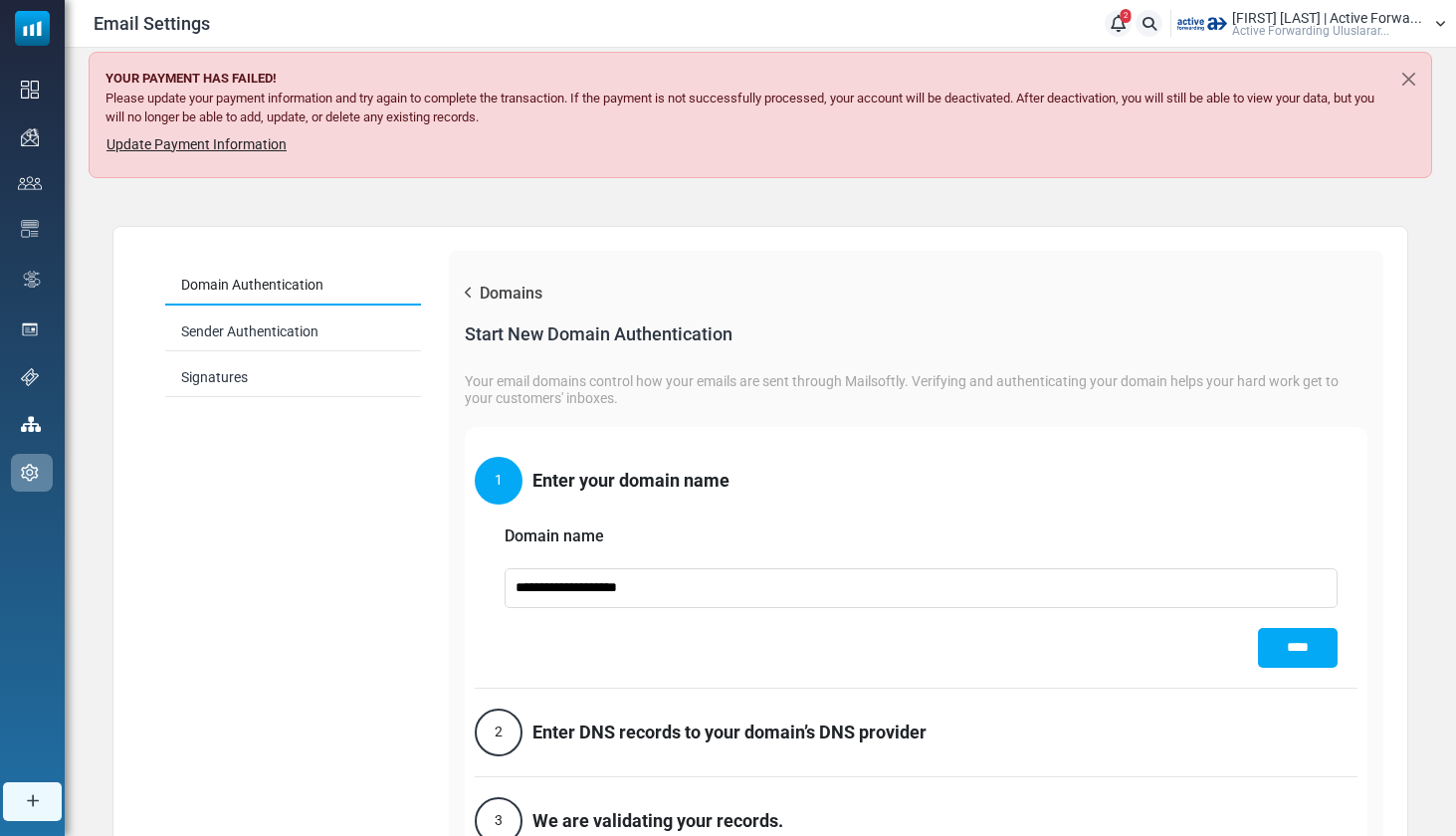 type on "**********" 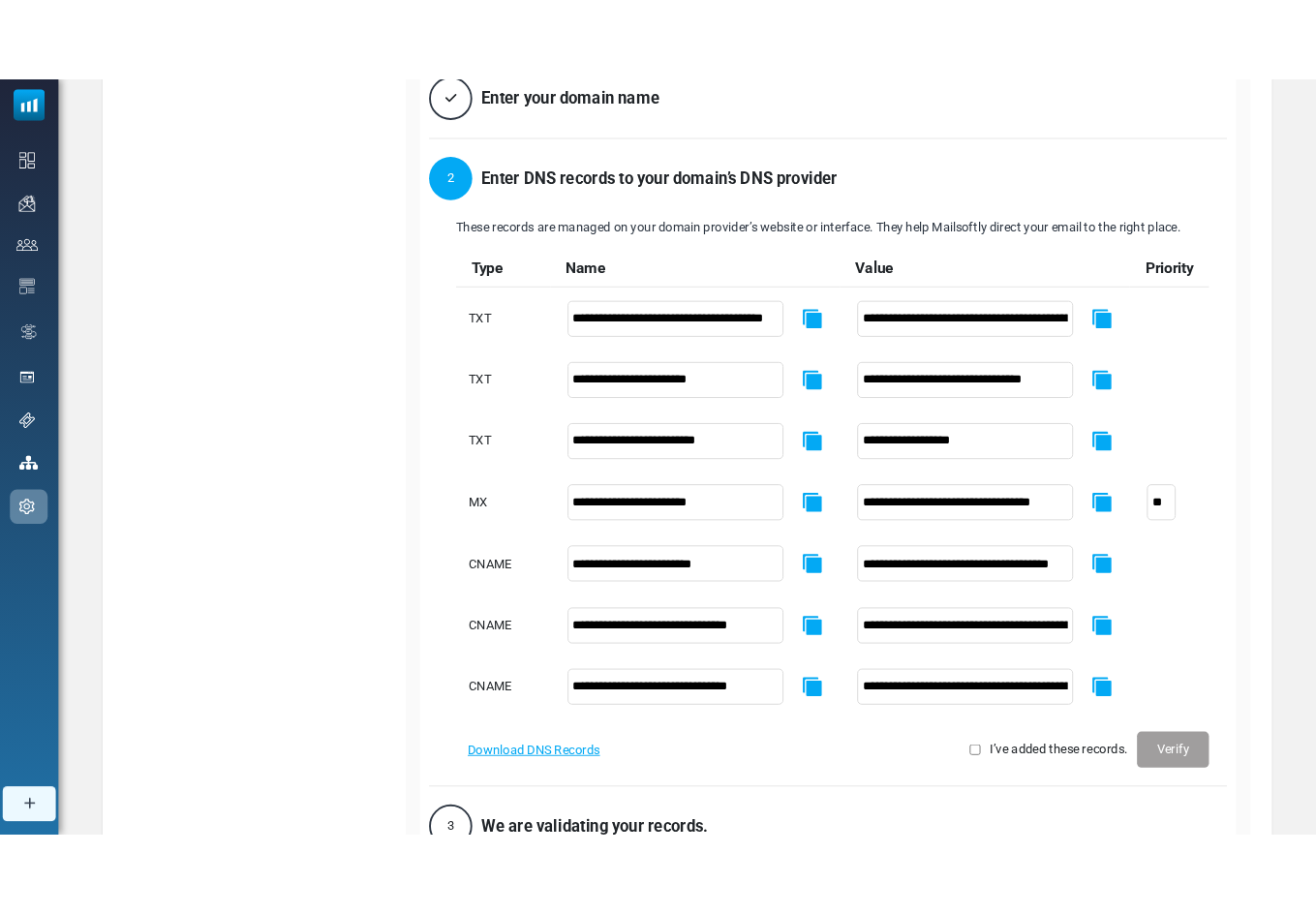 scroll, scrollTop: 448, scrollLeft: 0, axis: vertical 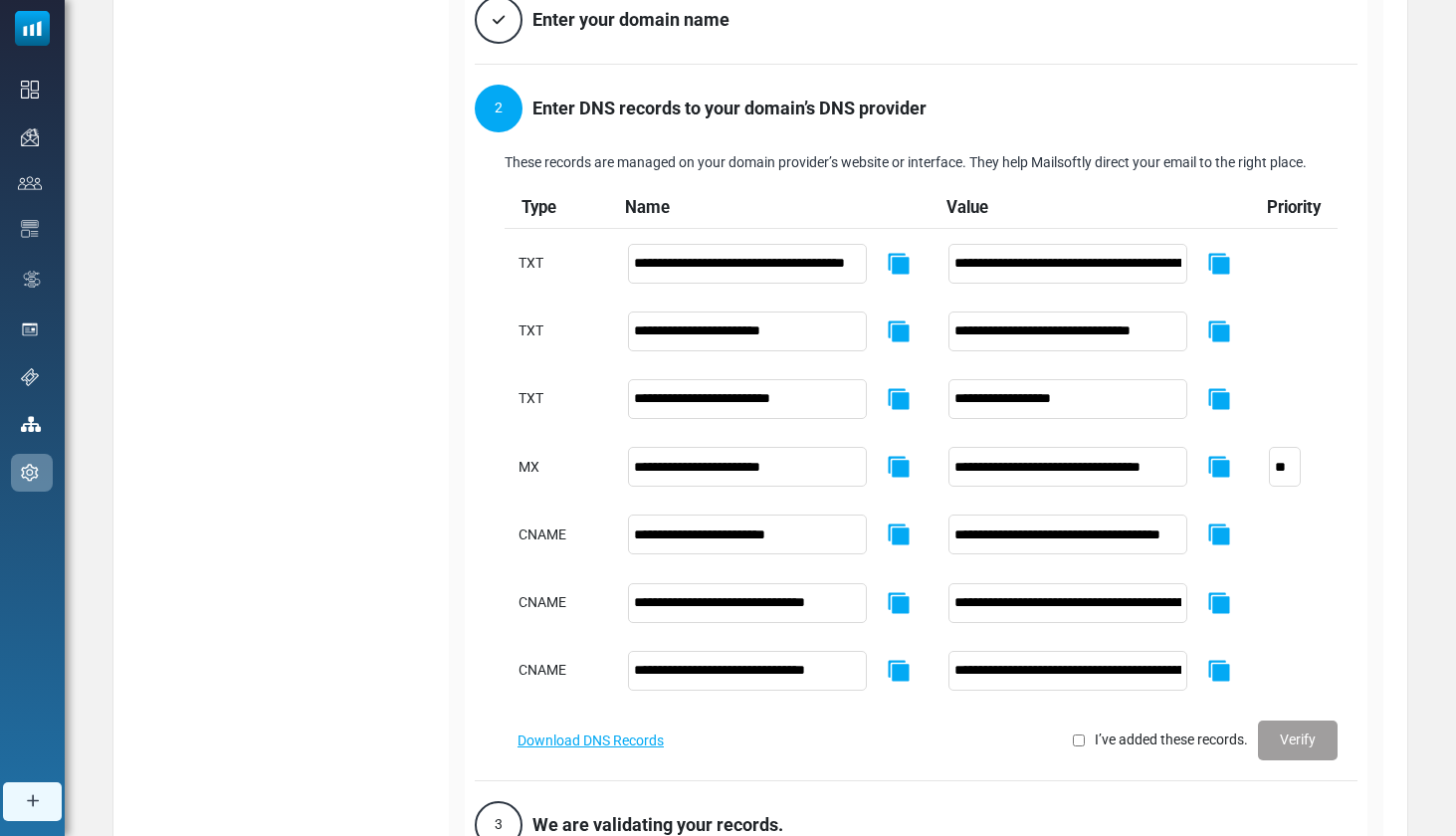 click on "Domain Authentication
Sender Authentication
Signatures
Domain Authentication
Your email domains control how your emails are sent through Mailsoftly. Verifying and authenticating your domain helps your hard work get to your customers' inboxes.
Start New Domain Authentication
Domains
activeforwarding.com
Pending
gruber-logistics.com
Failed
Domains
Start New Domain Authentication" at bounding box center [760, 358] 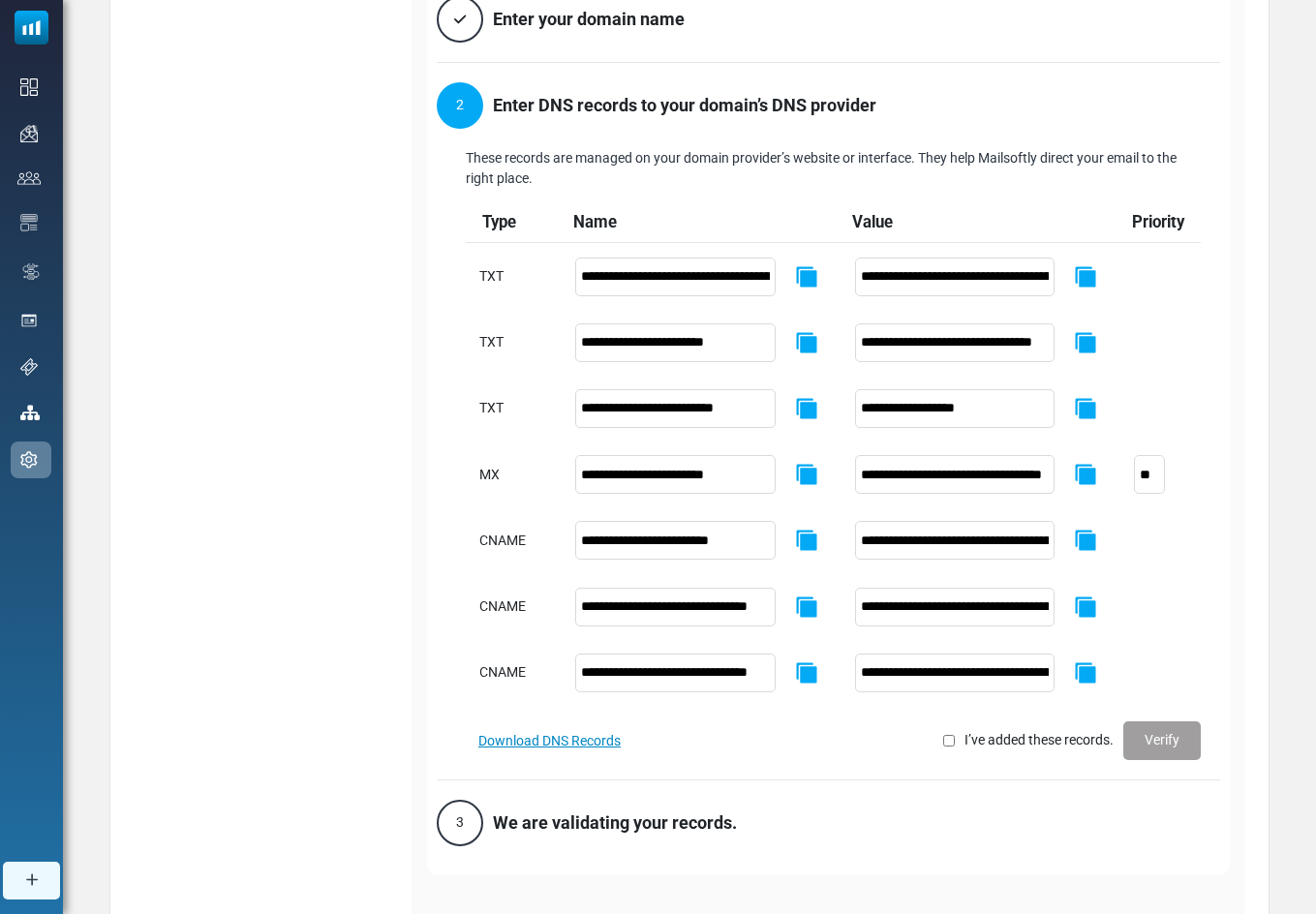 click on "Download DNS Records" at bounding box center (549, 741) 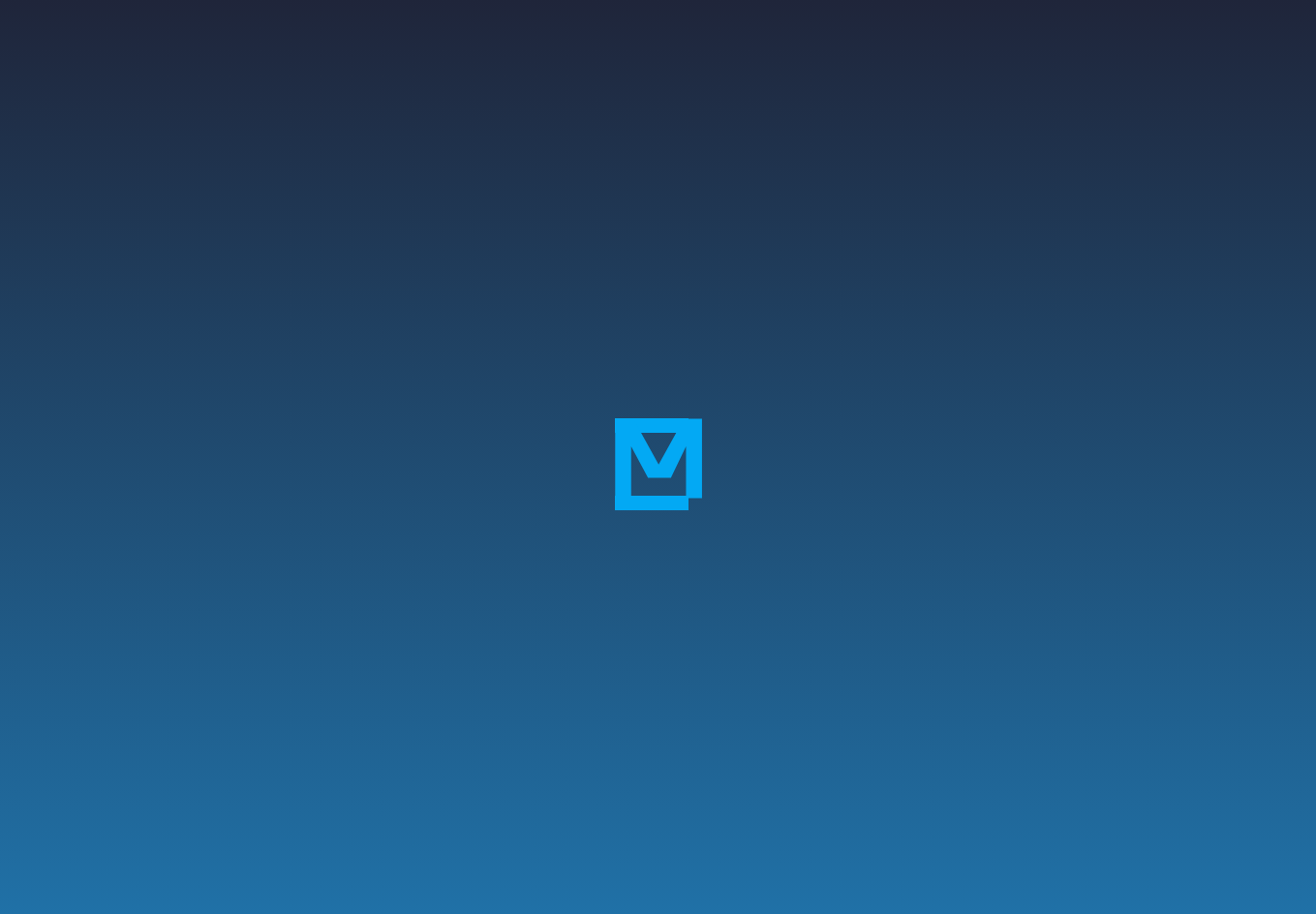 scroll, scrollTop: 0, scrollLeft: 0, axis: both 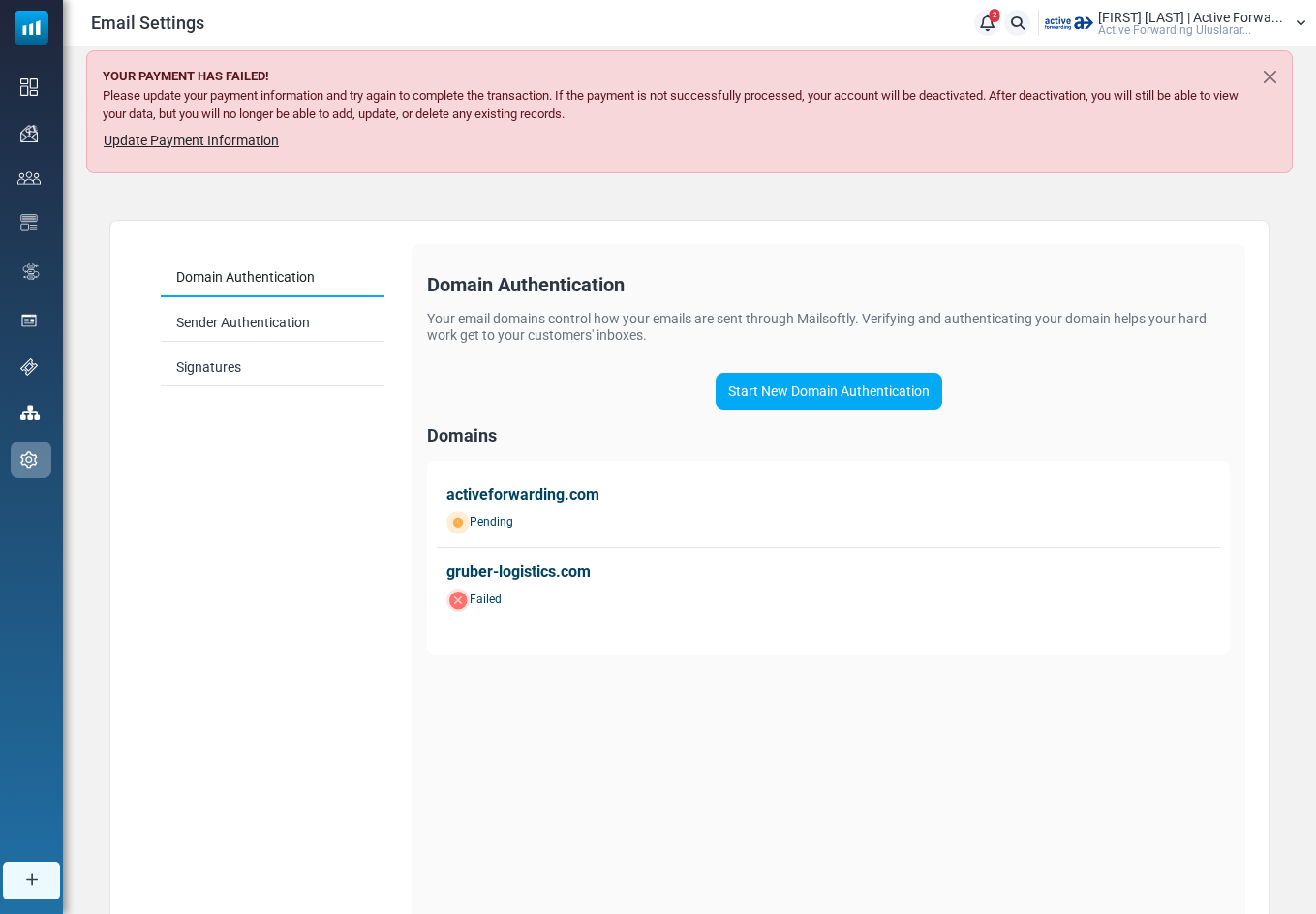 click on "Pending" at bounding box center (828, 523) 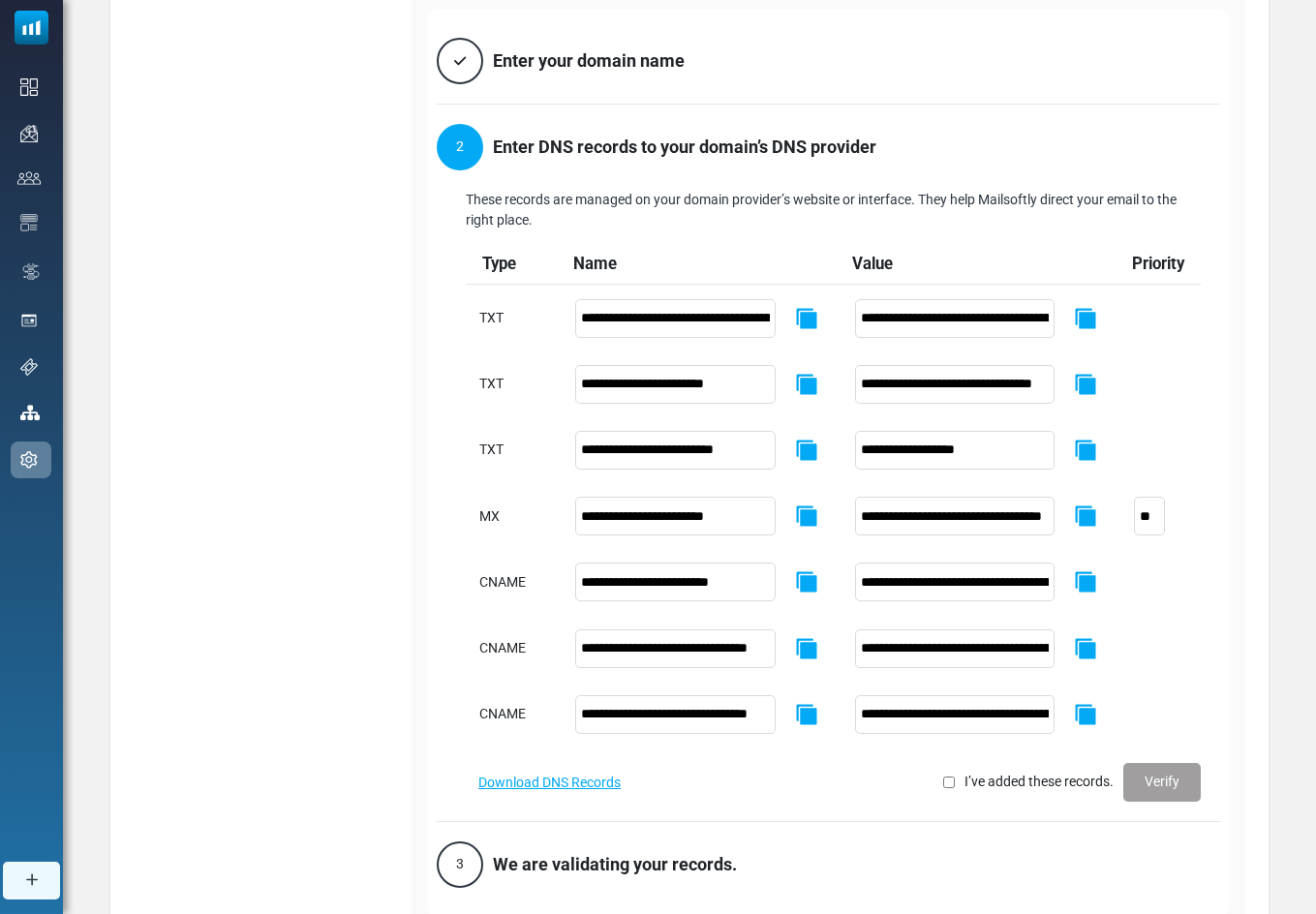 scroll, scrollTop: 414, scrollLeft: 0, axis: vertical 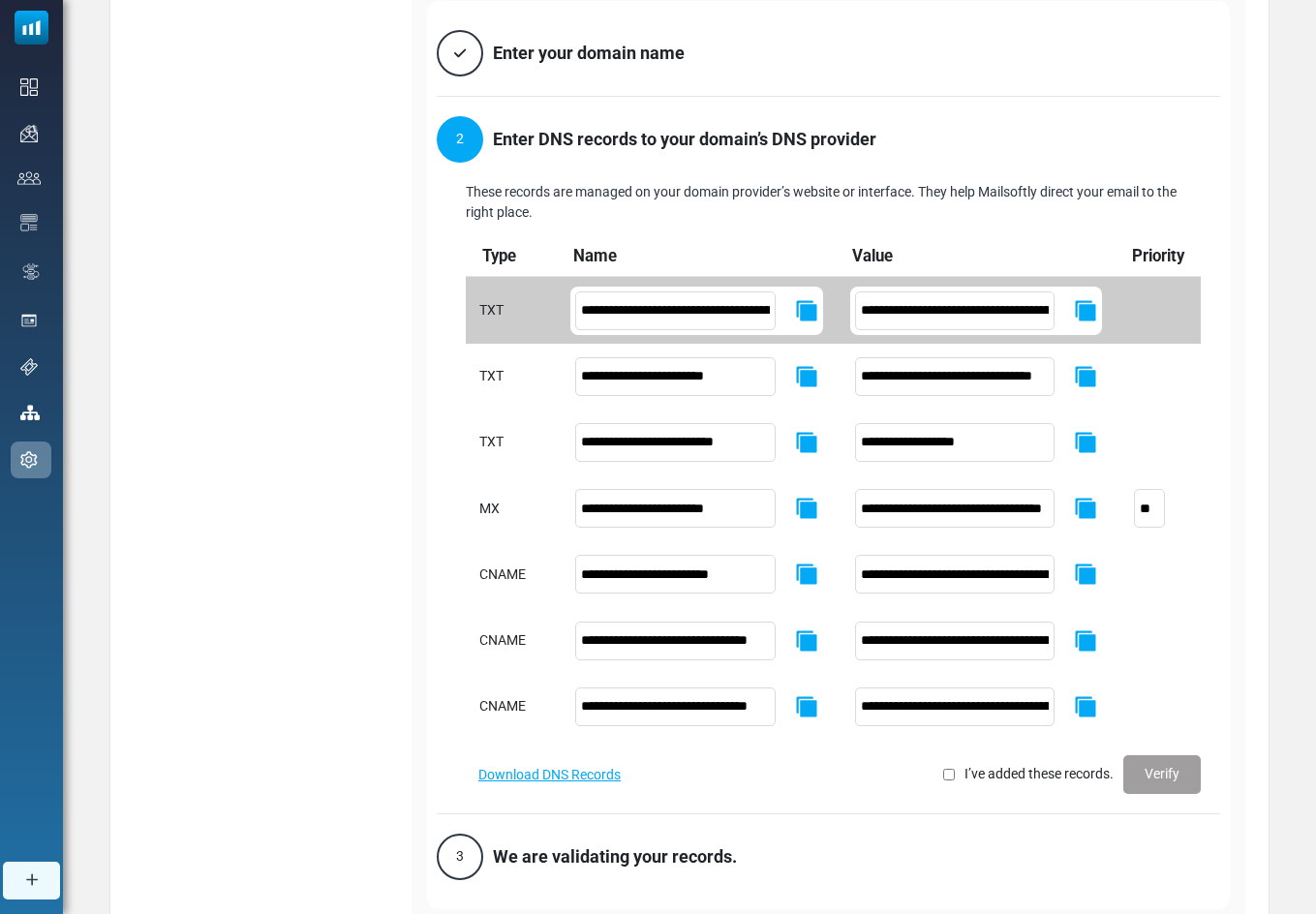 click at bounding box center (807, 311) 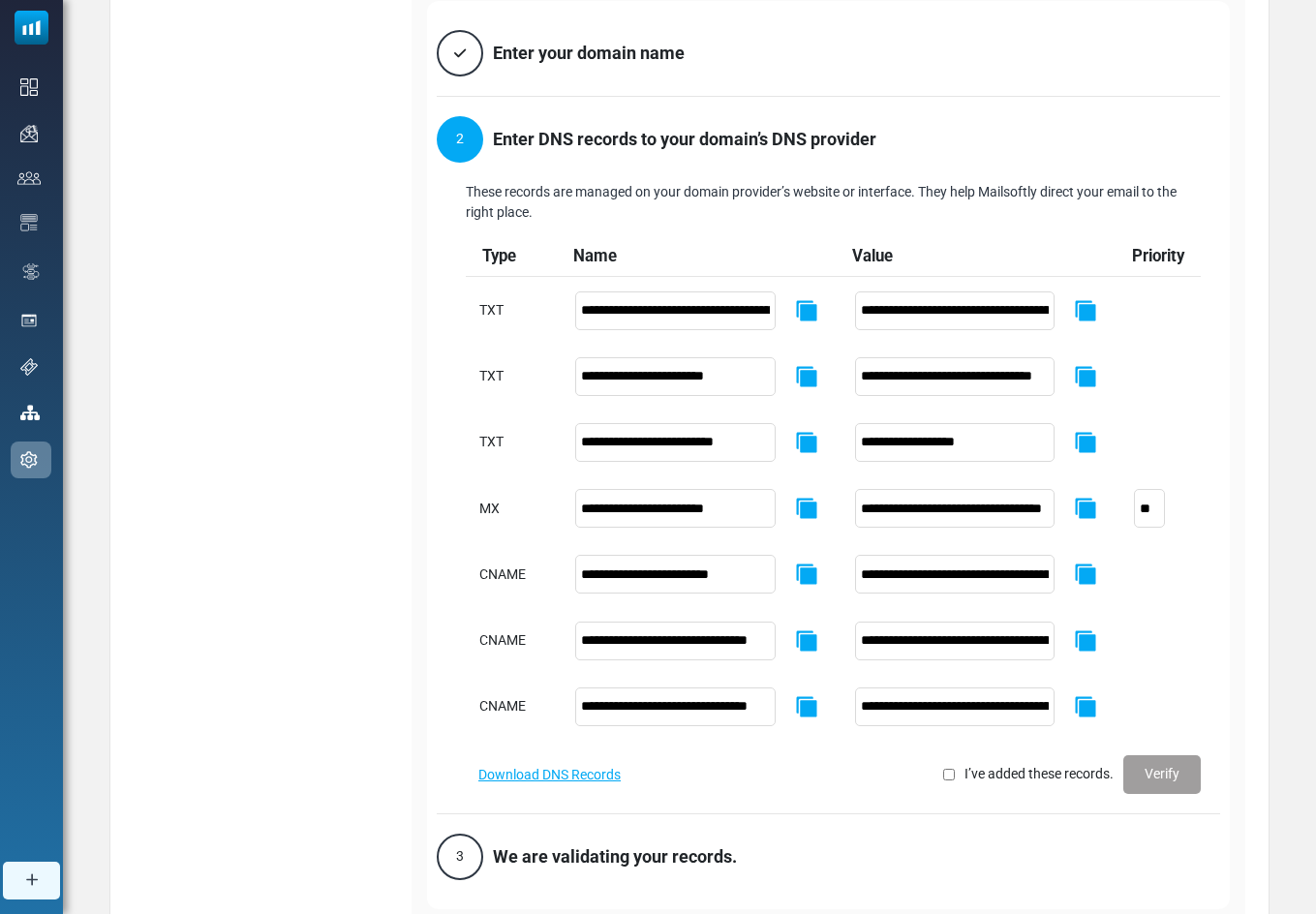 click at bounding box center (1086, 311) 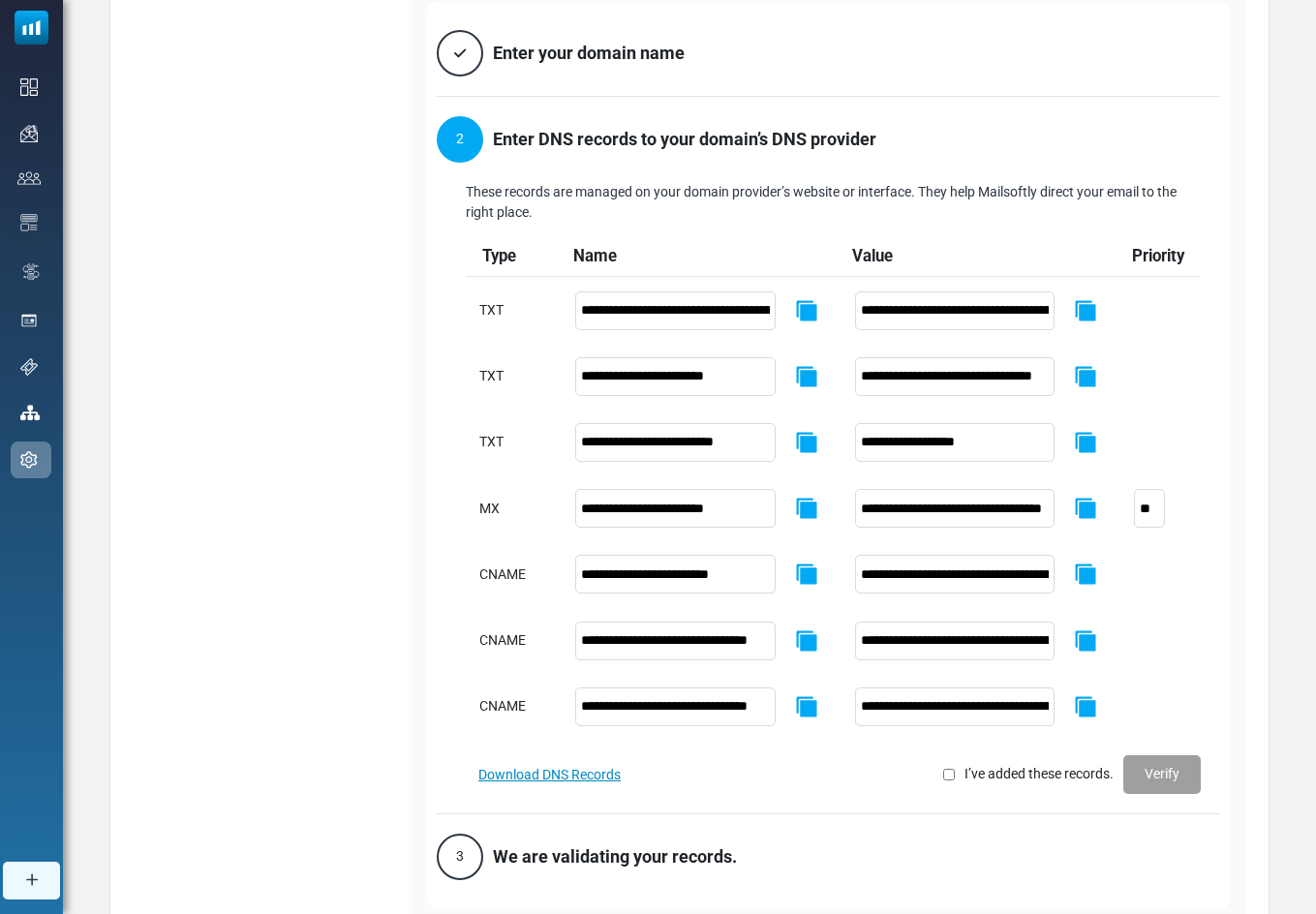 click on "Download DNS Records" at bounding box center (549, 775) 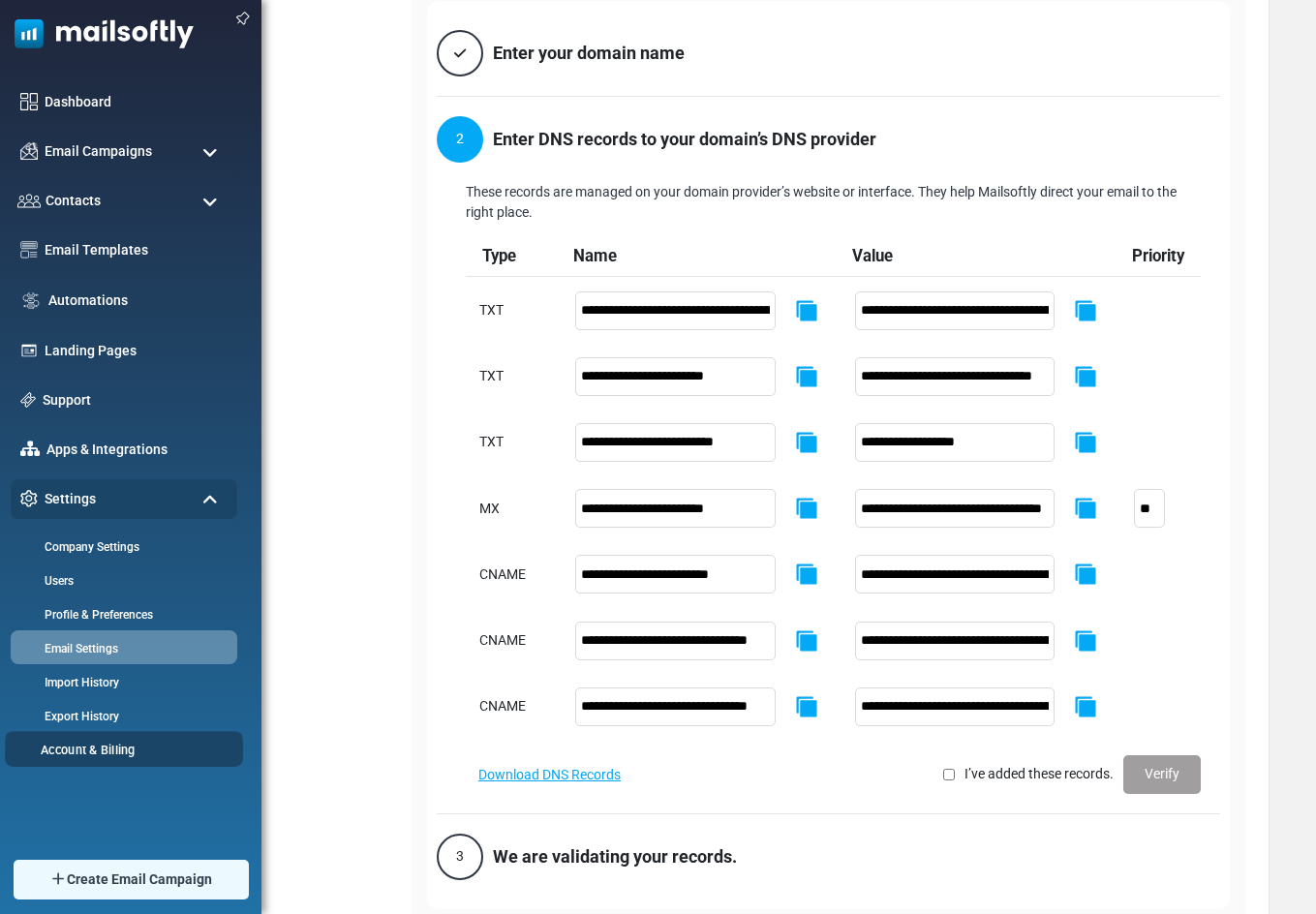 click on "Account & Billing" at bounding box center [121, 749] 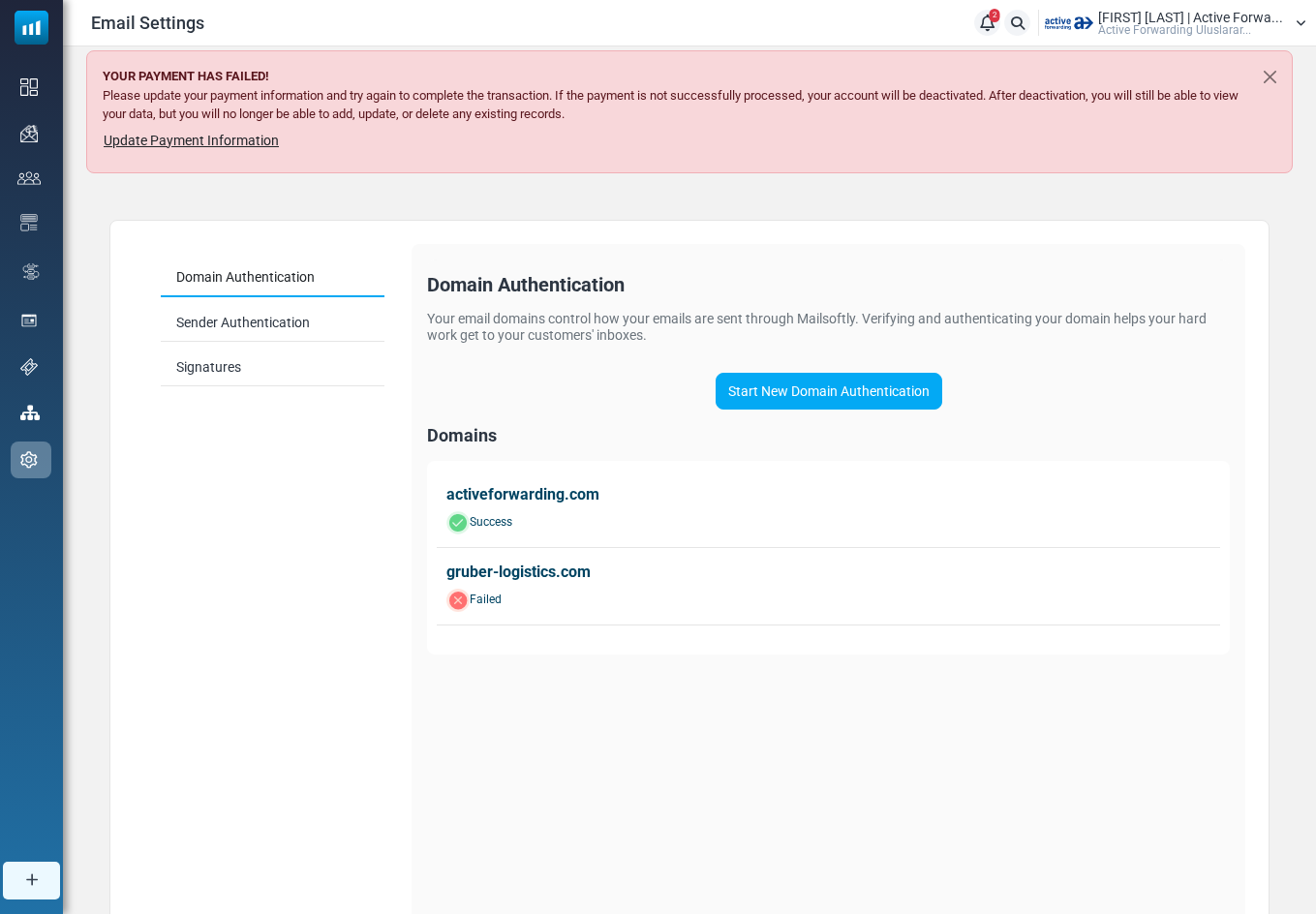 scroll, scrollTop: 0, scrollLeft: 0, axis: both 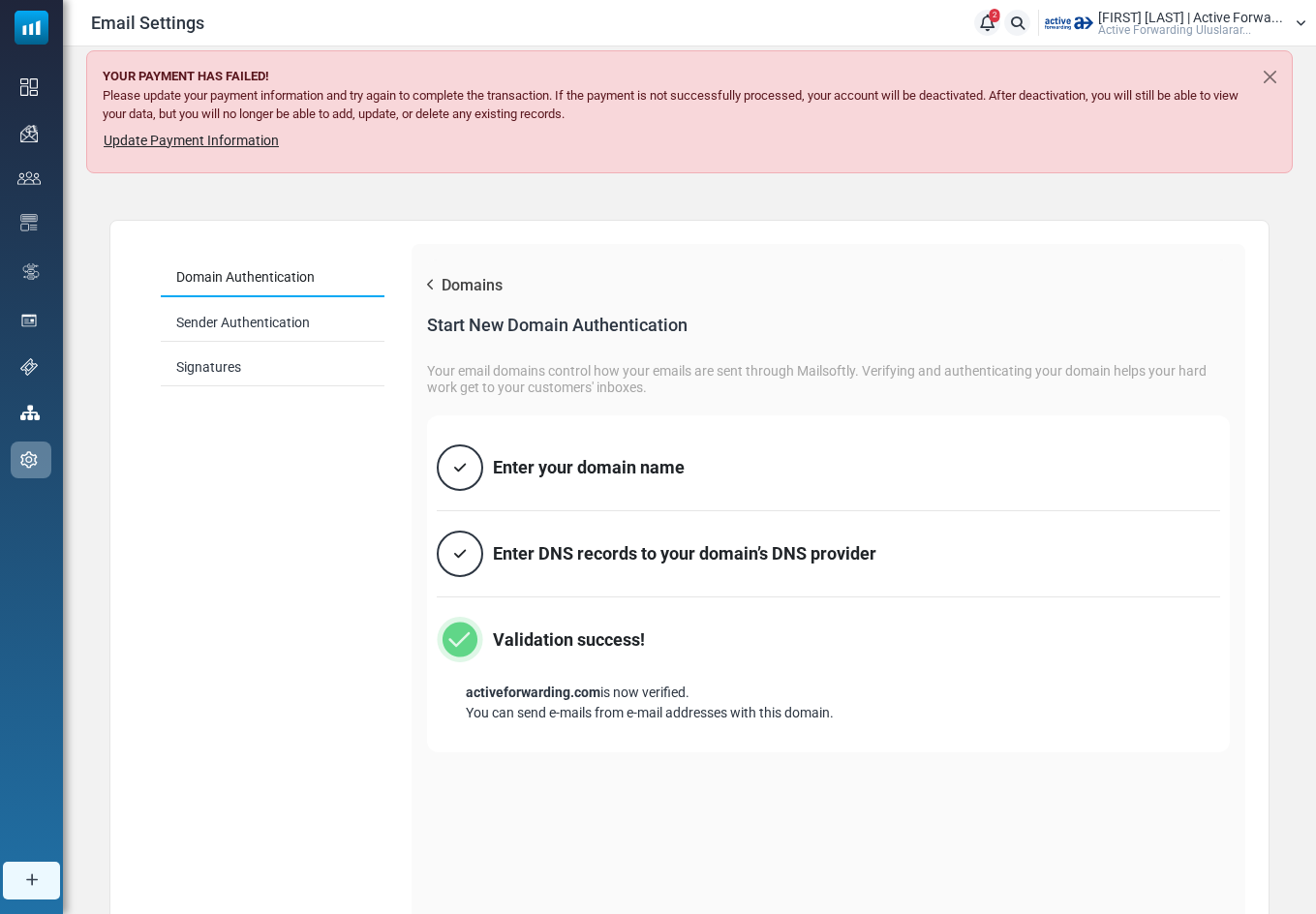 click on "Enter DNS records to your domain’s DNS provider" at bounding box center (685, 553) 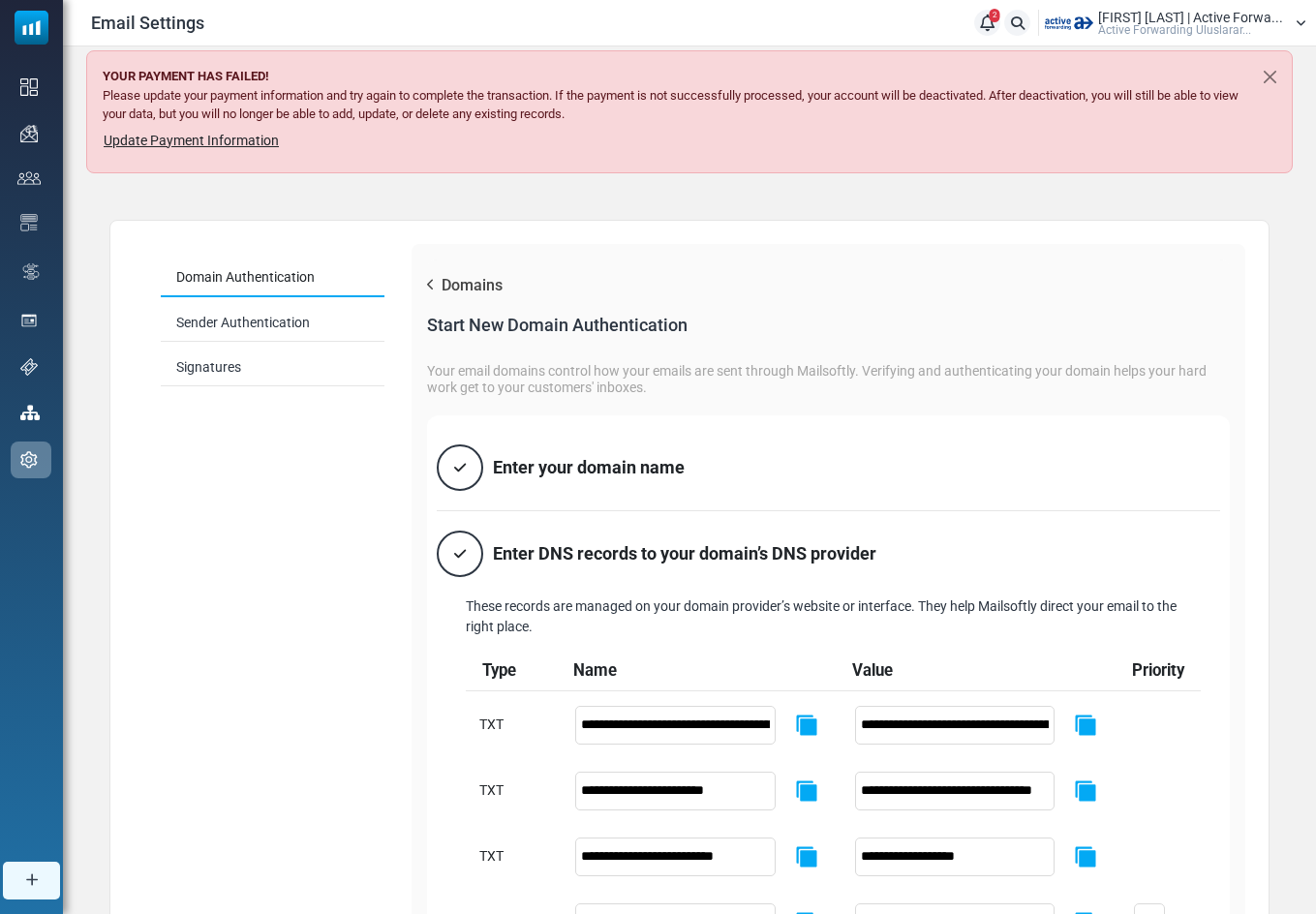 scroll, scrollTop: 0, scrollLeft: 0, axis: both 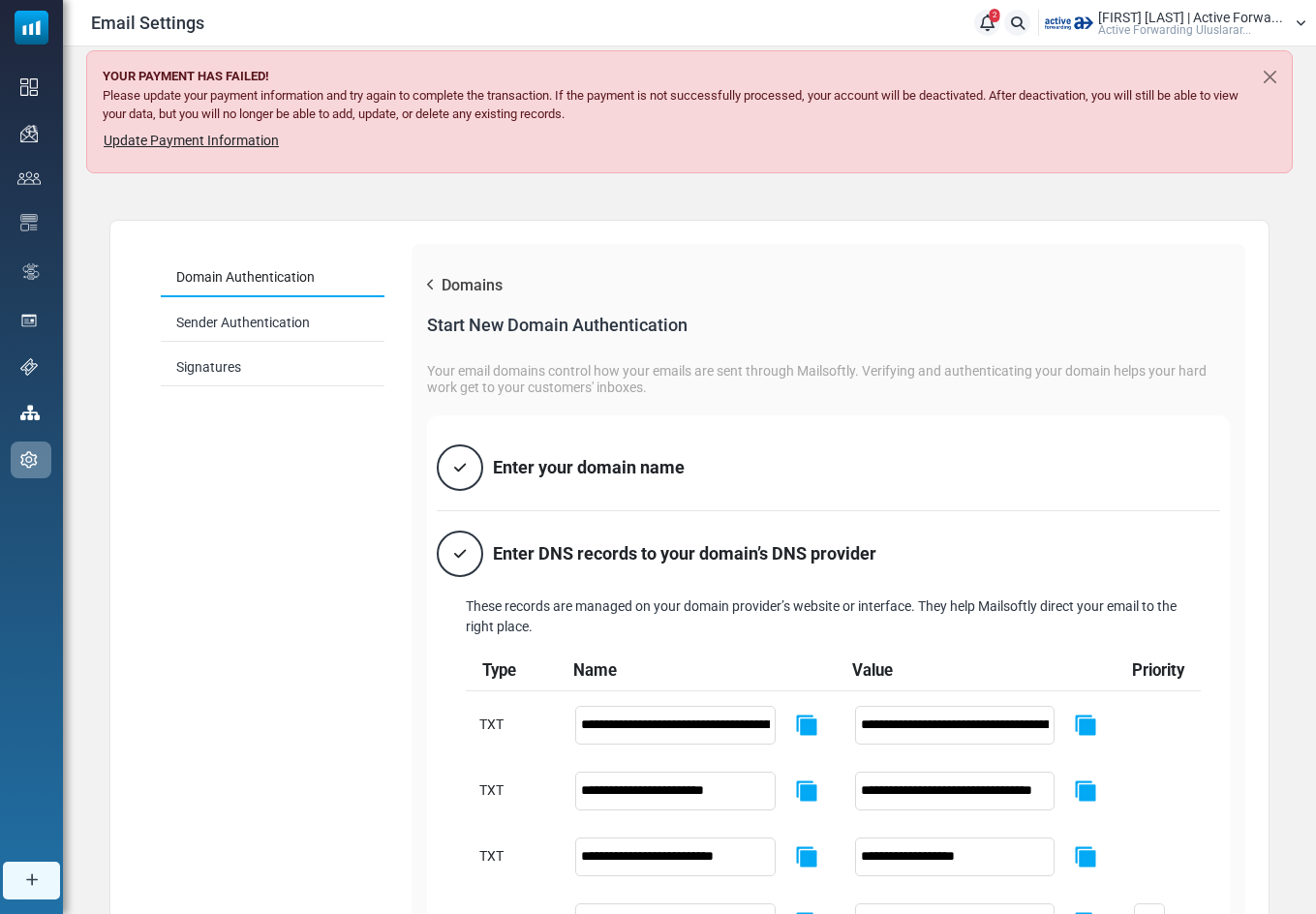 click on "Update Payment Information" at bounding box center (191, 140) 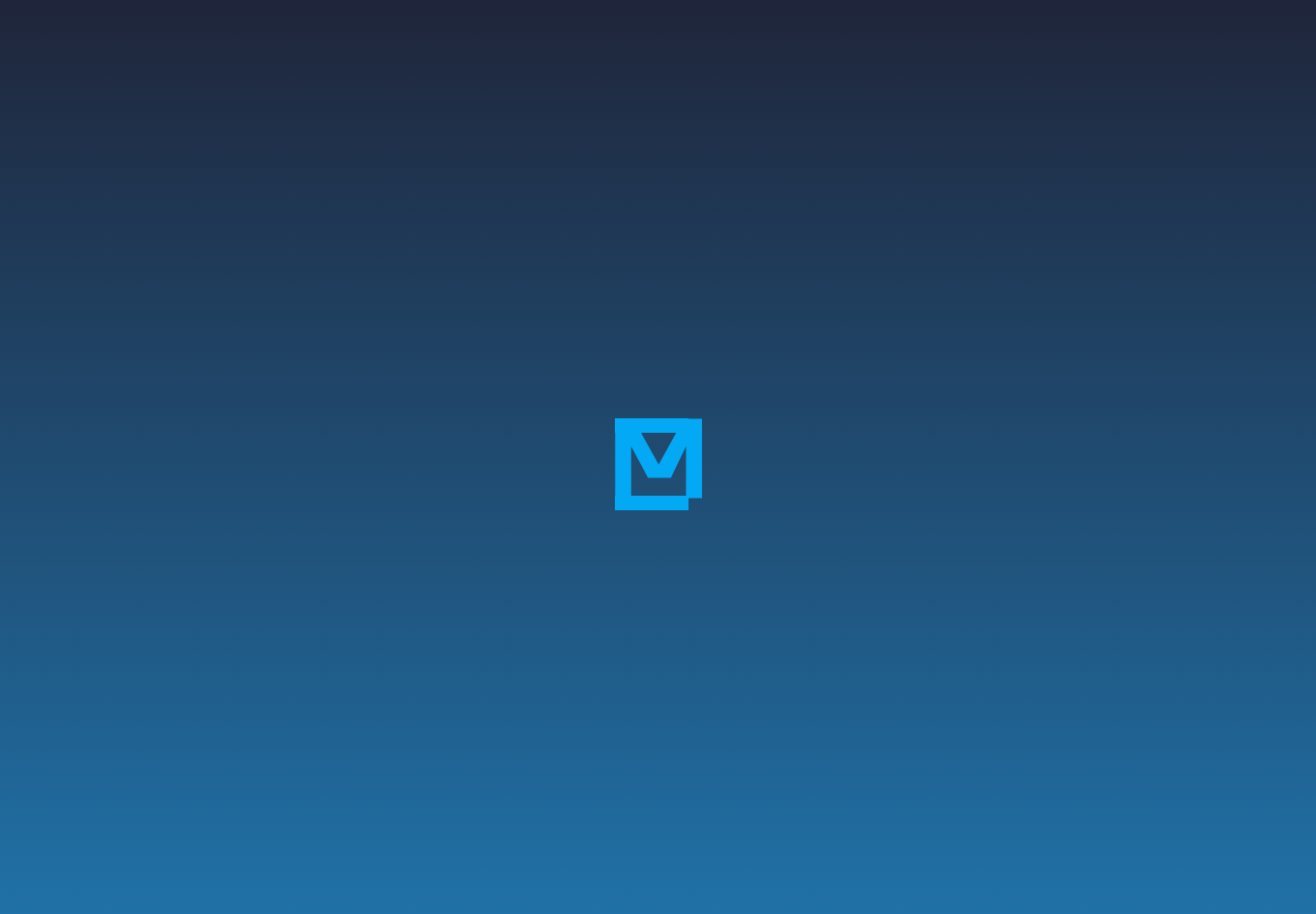 scroll, scrollTop: 0, scrollLeft: 0, axis: both 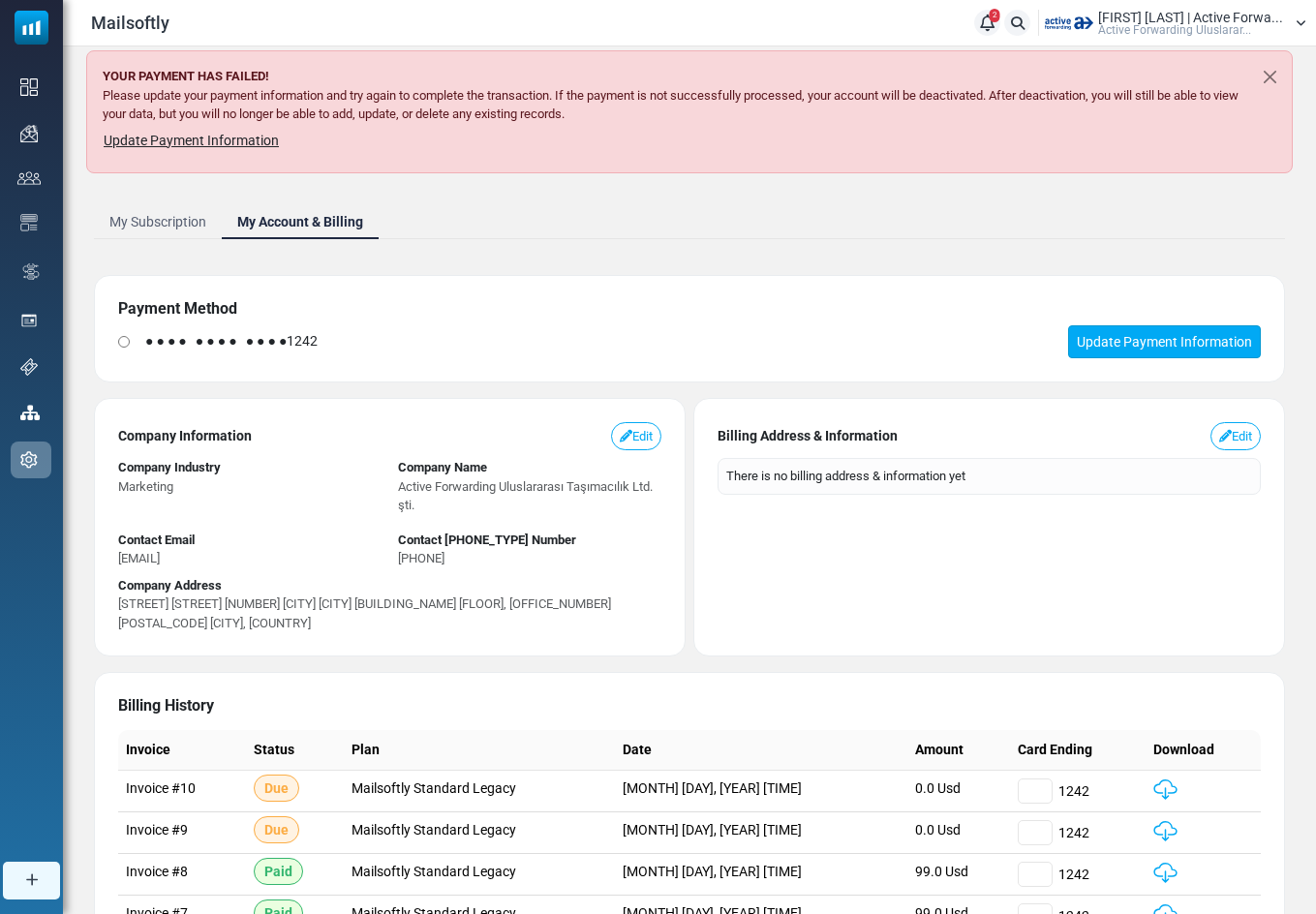 click on "Update Payment Information" at bounding box center (1164, 342) 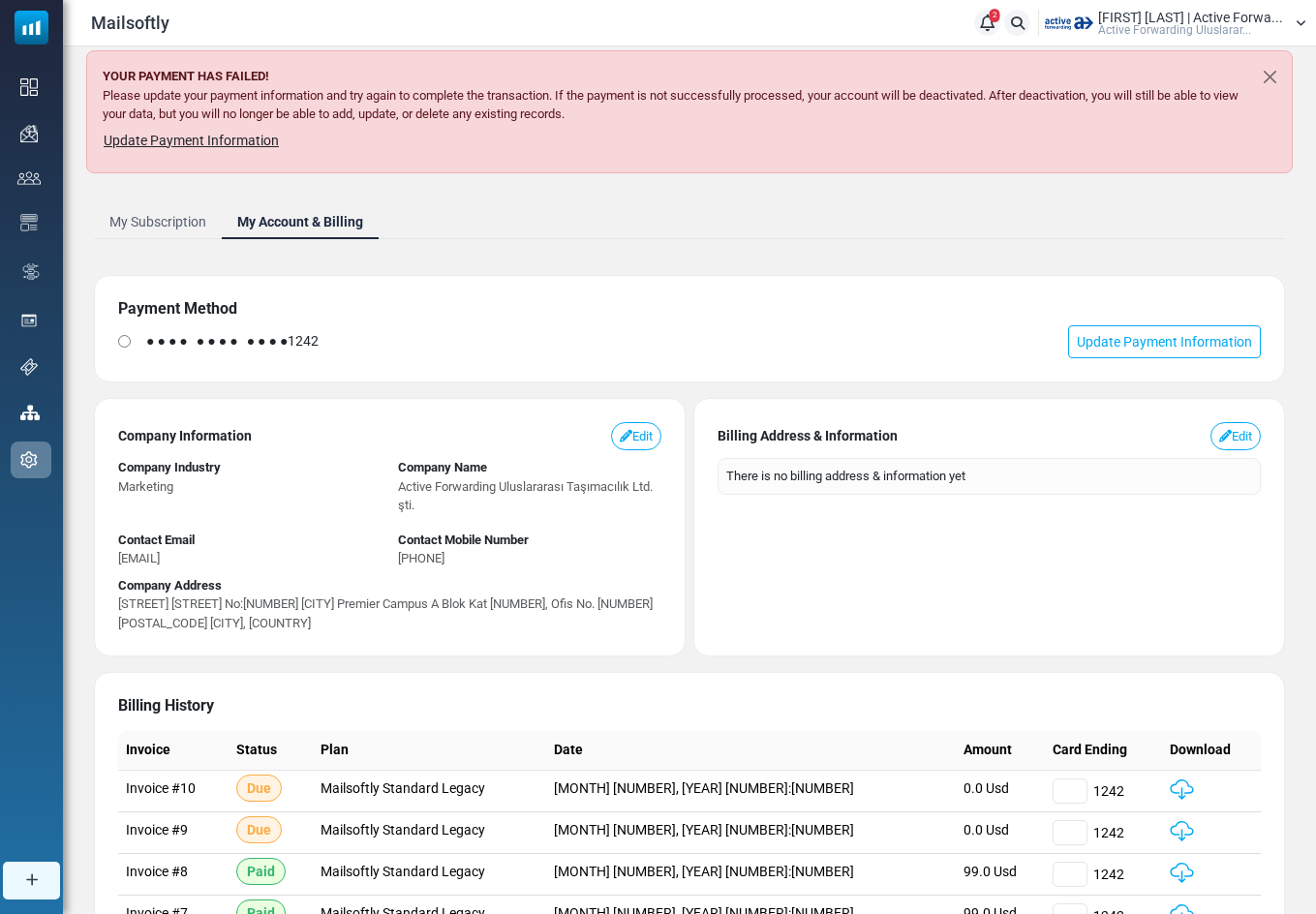 scroll, scrollTop: 0, scrollLeft: 0, axis: both 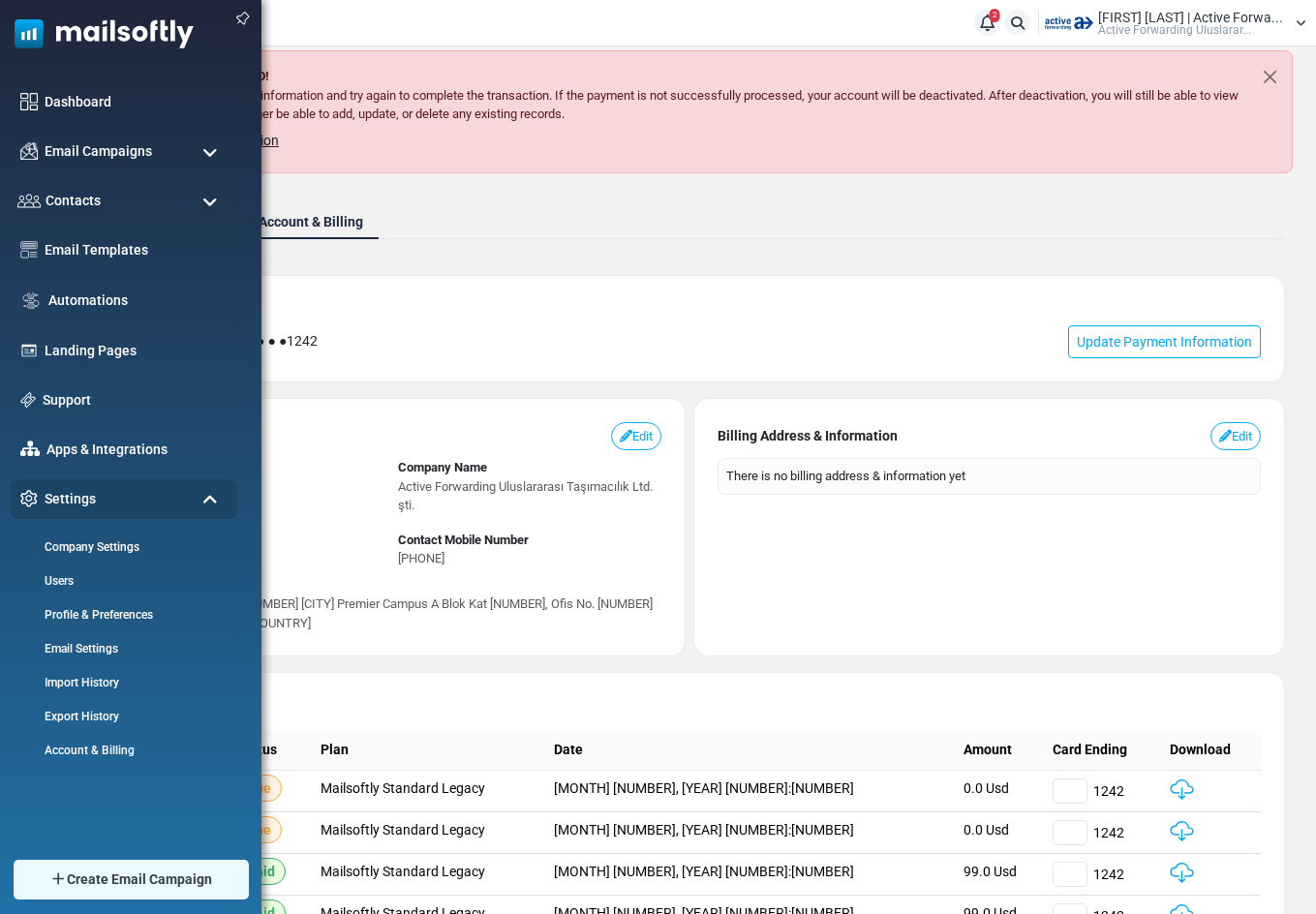 click at bounding box center [210, 202] 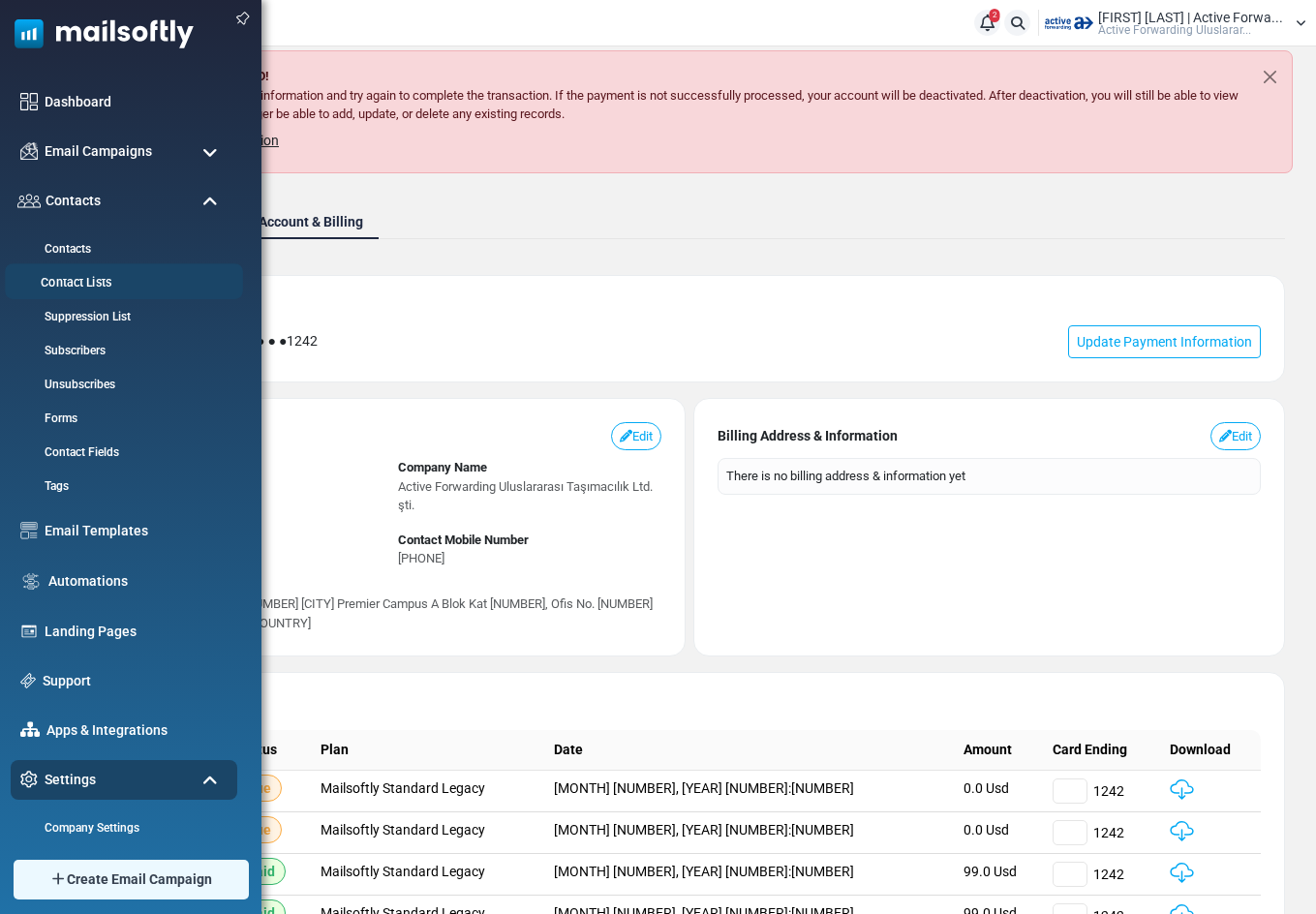 click on "Contact Lists" at bounding box center [121, 283] 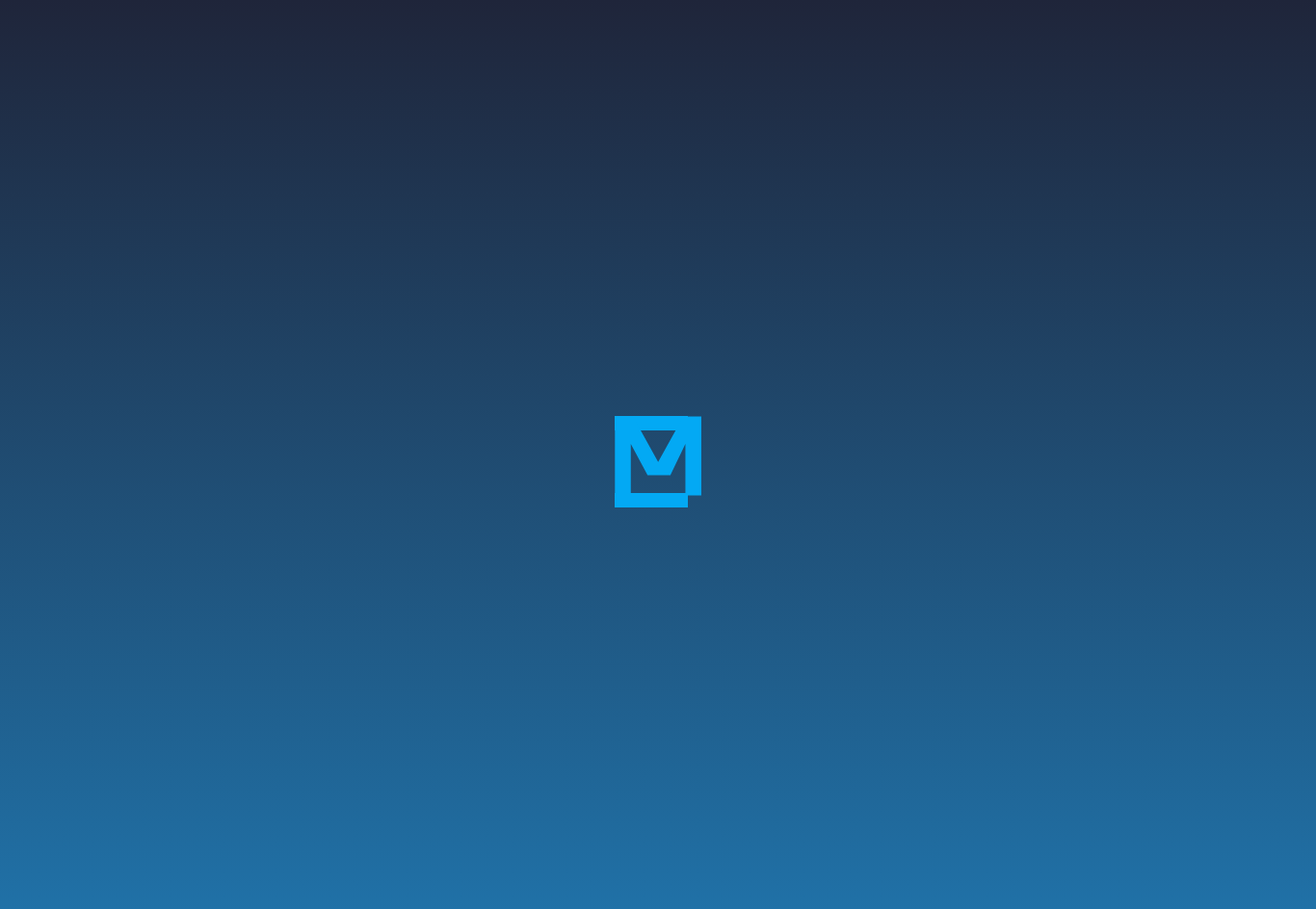 scroll, scrollTop: 0, scrollLeft: 0, axis: both 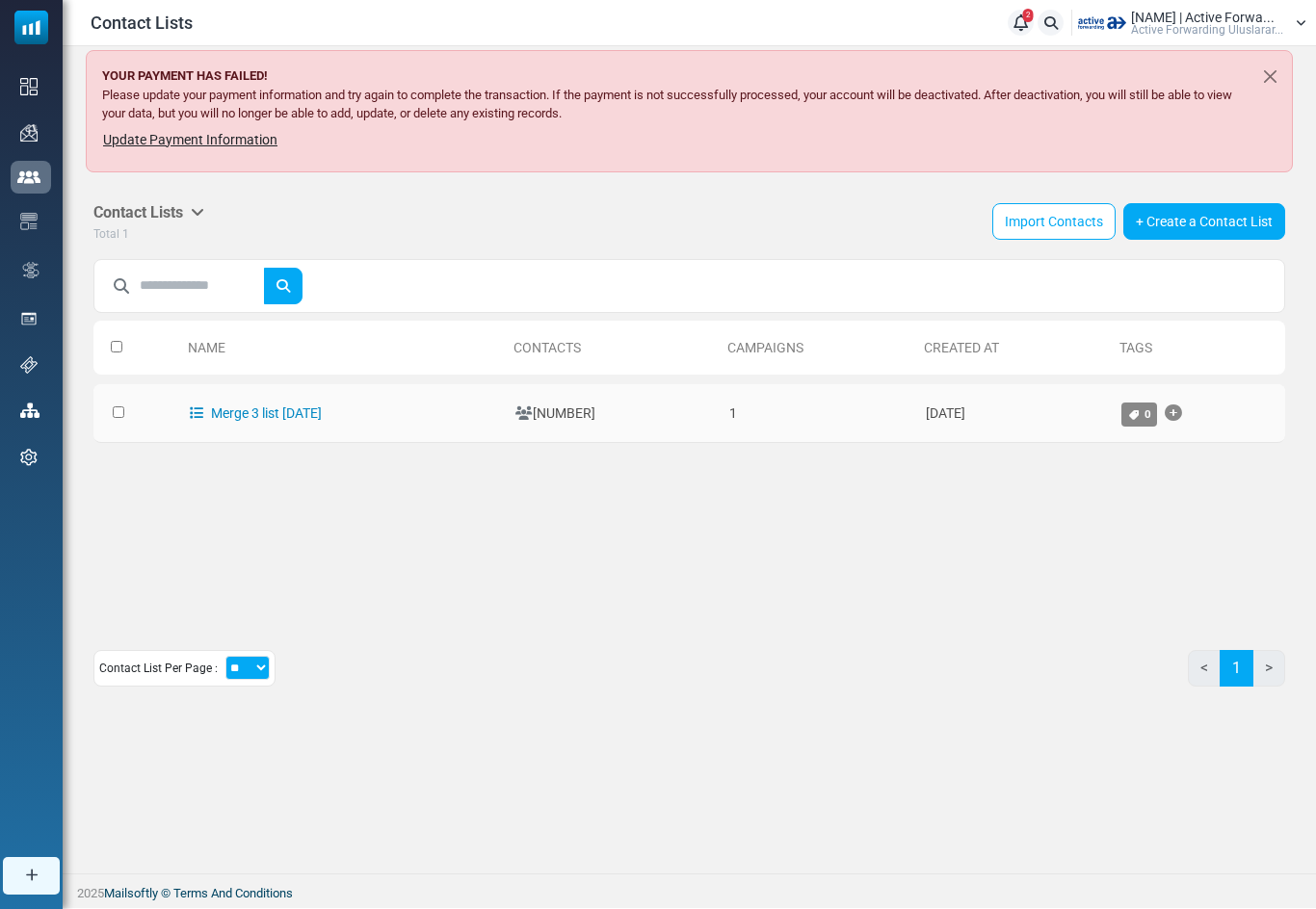 click on "Merge 3 list 2025-05-05" at bounding box center (255, 413) 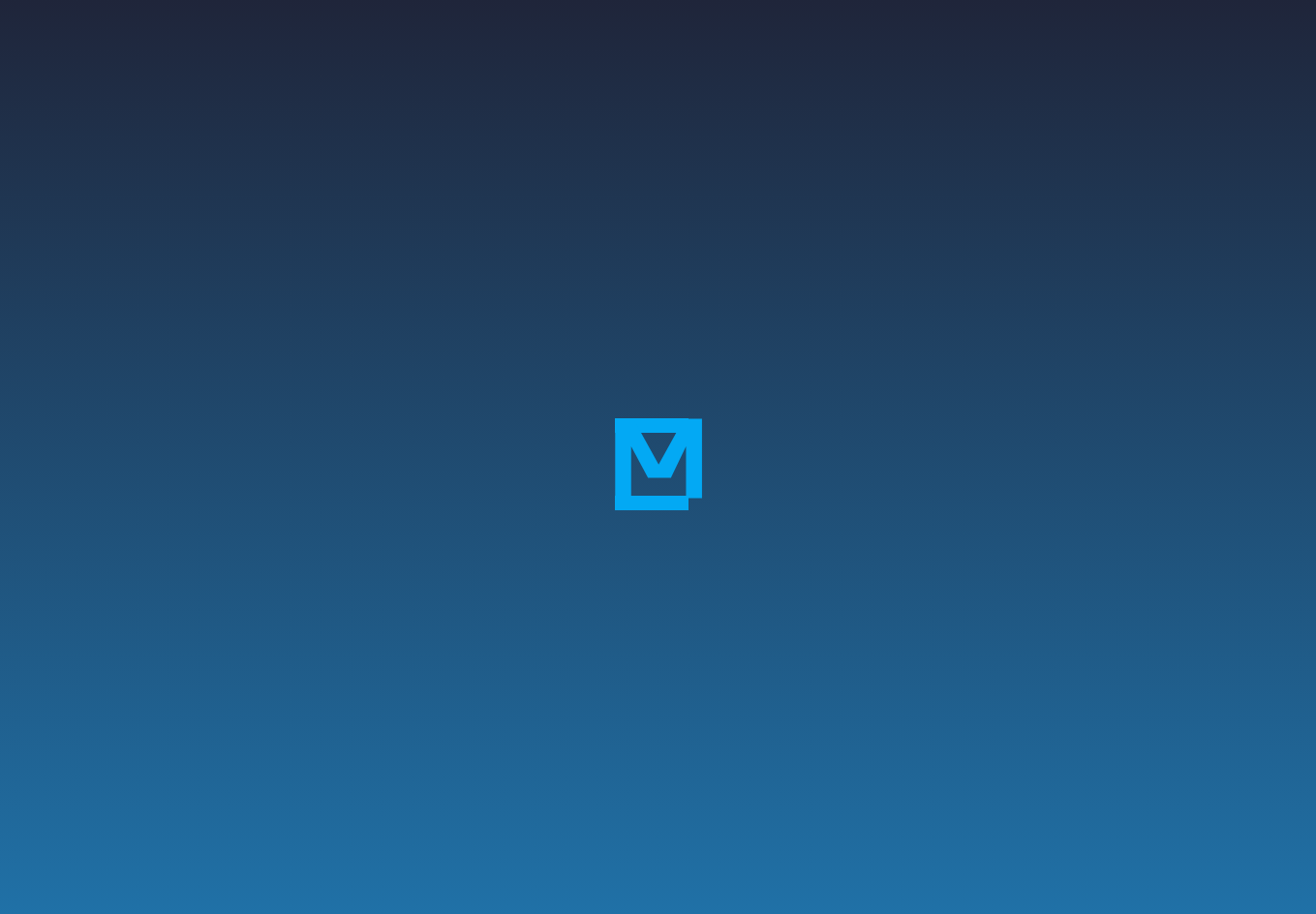 scroll, scrollTop: 0, scrollLeft: 0, axis: both 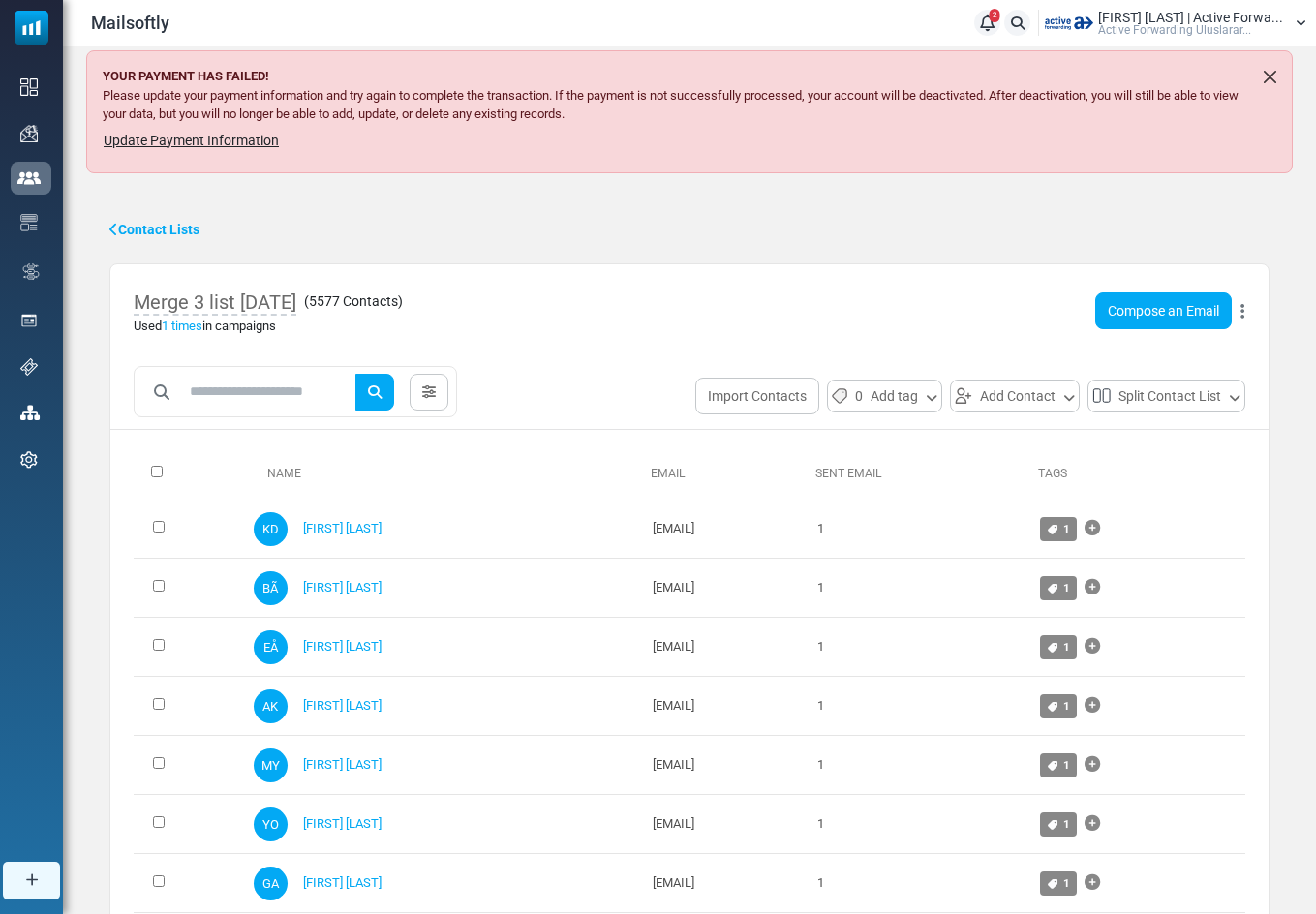 click at bounding box center [1270, 76] 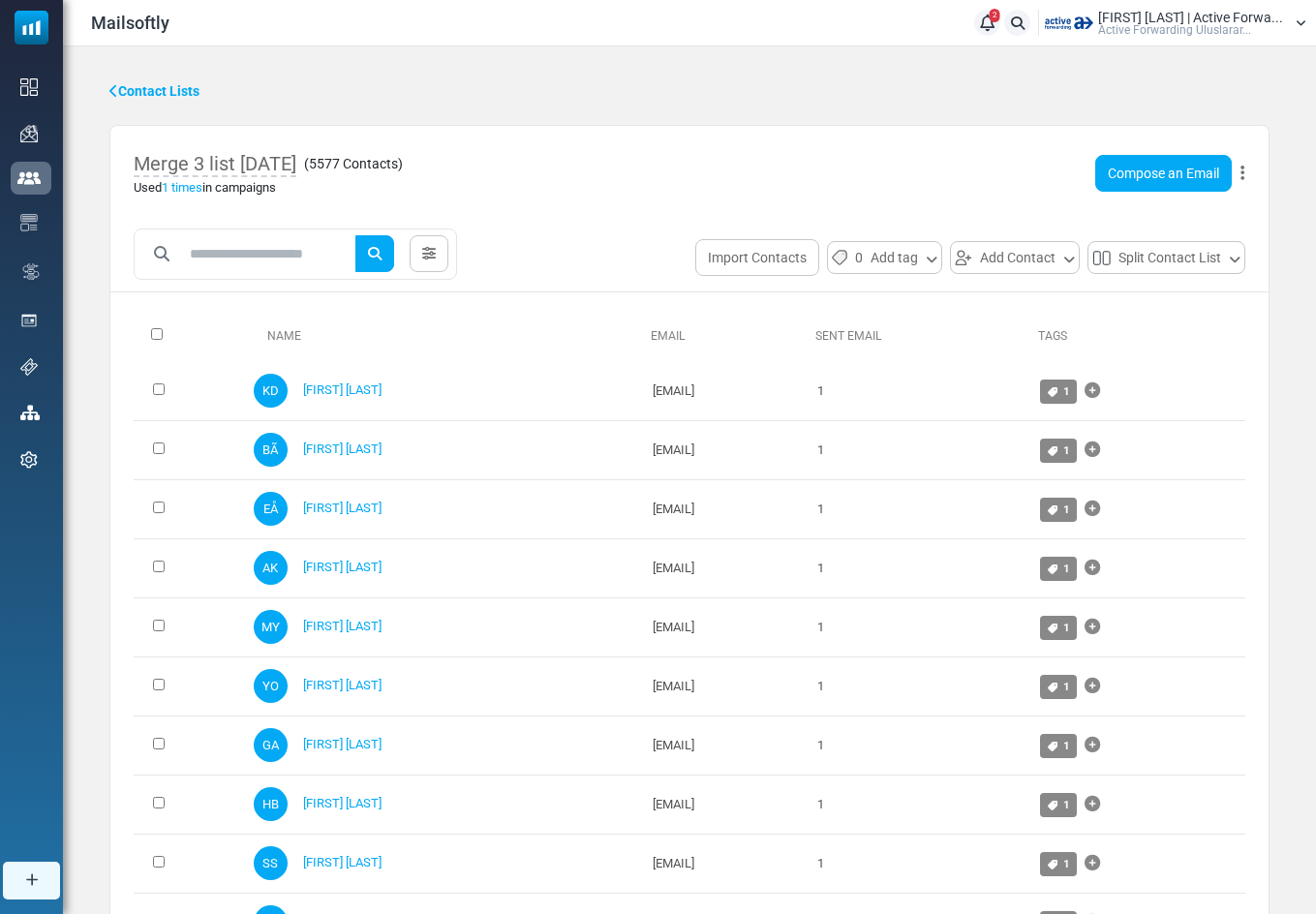 scroll, scrollTop: 0, scrollLeft: 0, axis: both 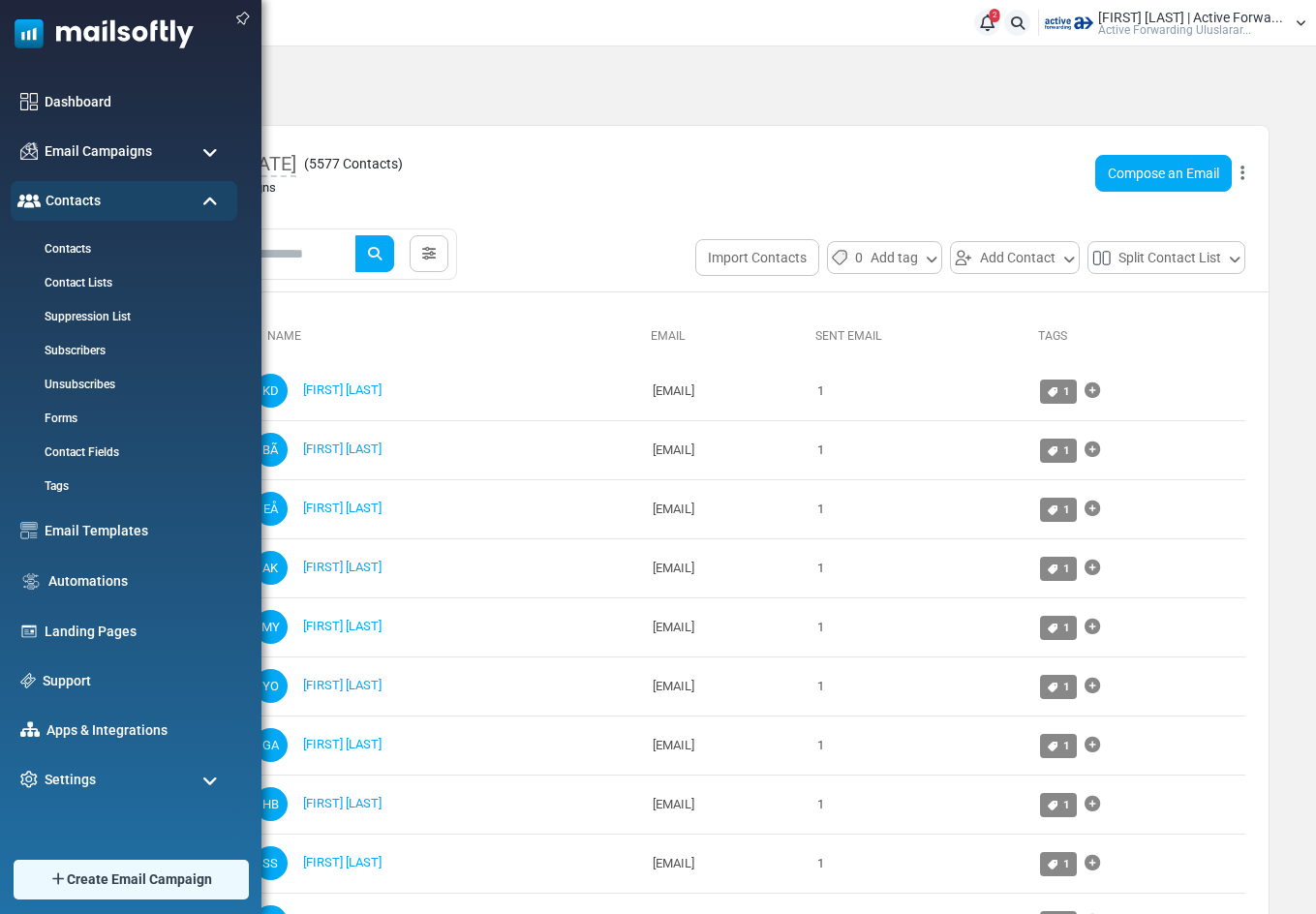 click at bounding box center (210, 781) 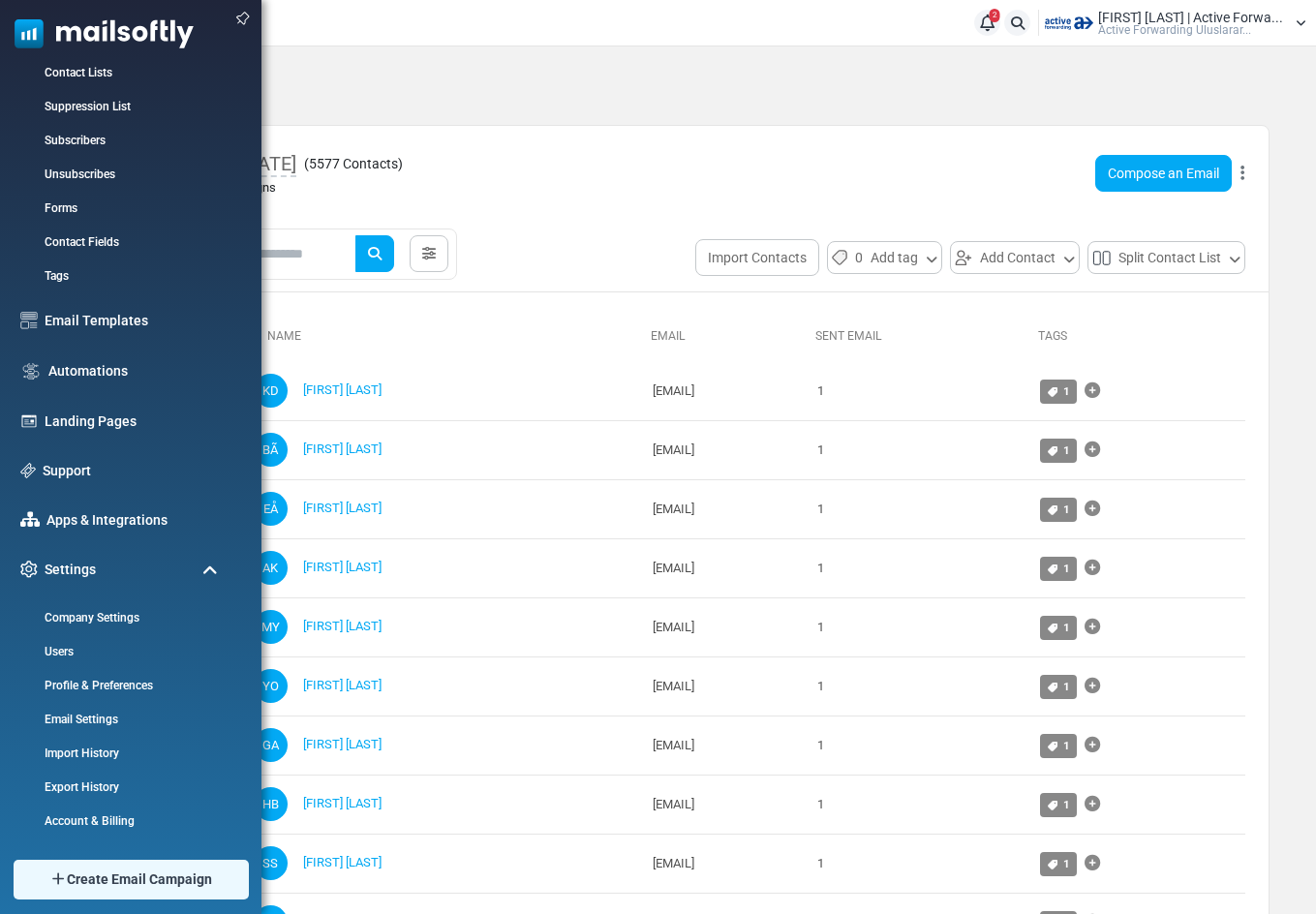 scroll, scrollTop: 210, scrollLeft: 0, axis: vertical 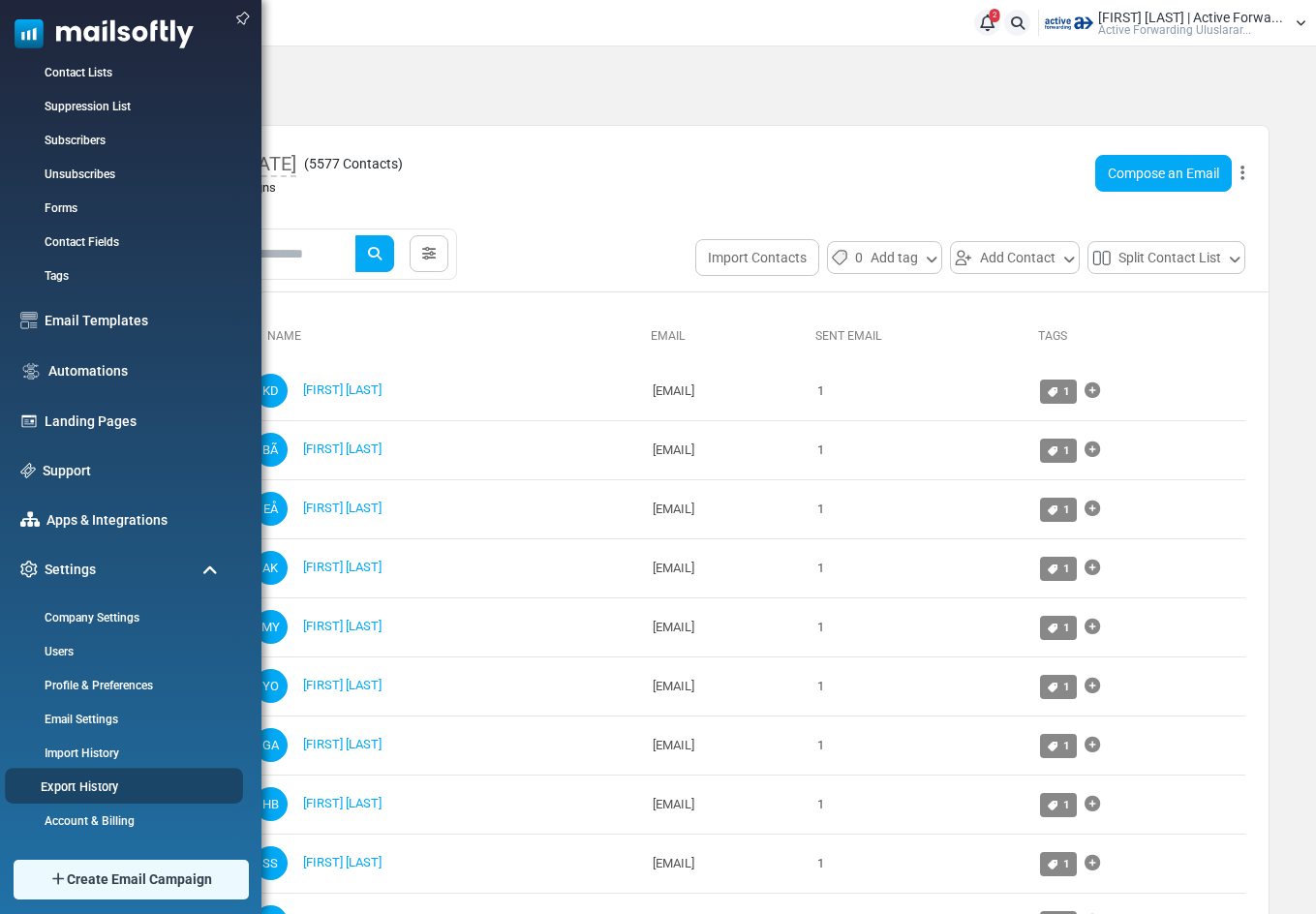 click on "Export History" at bounding box center (121, 786) 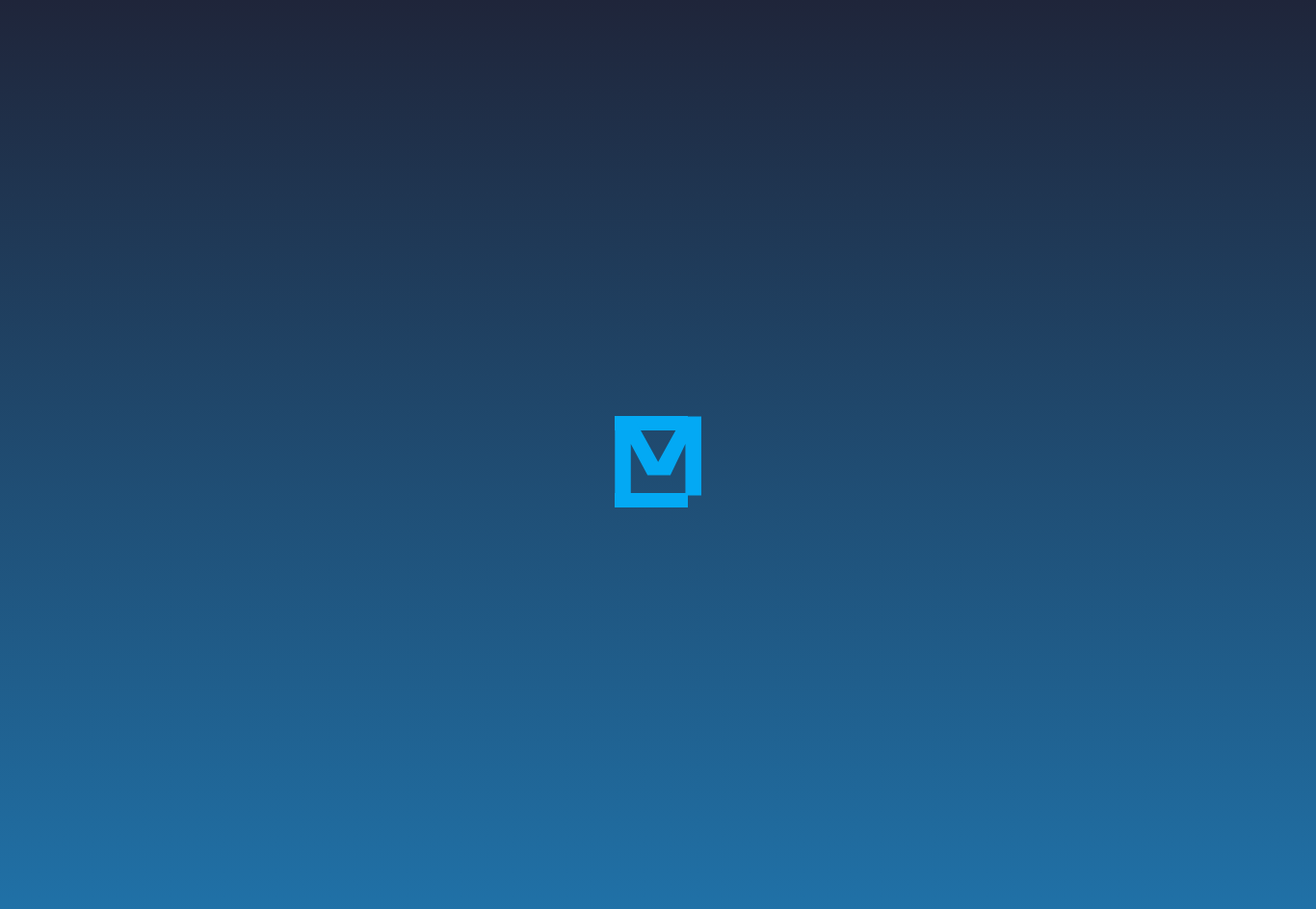 scroll, scrollTop: 0, scrollLeft: 0, axis: both 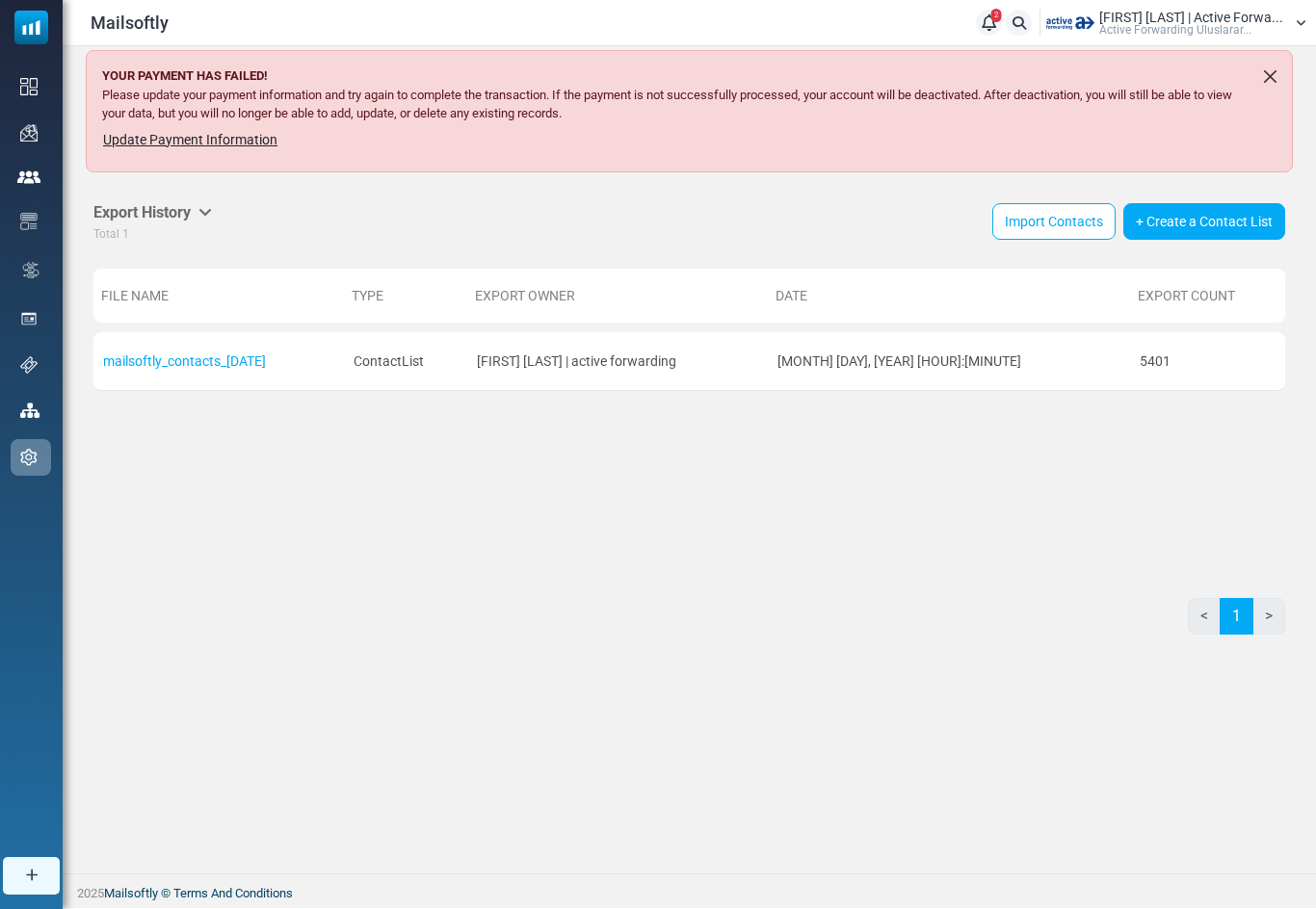 click at bounding box center [1270, 76] 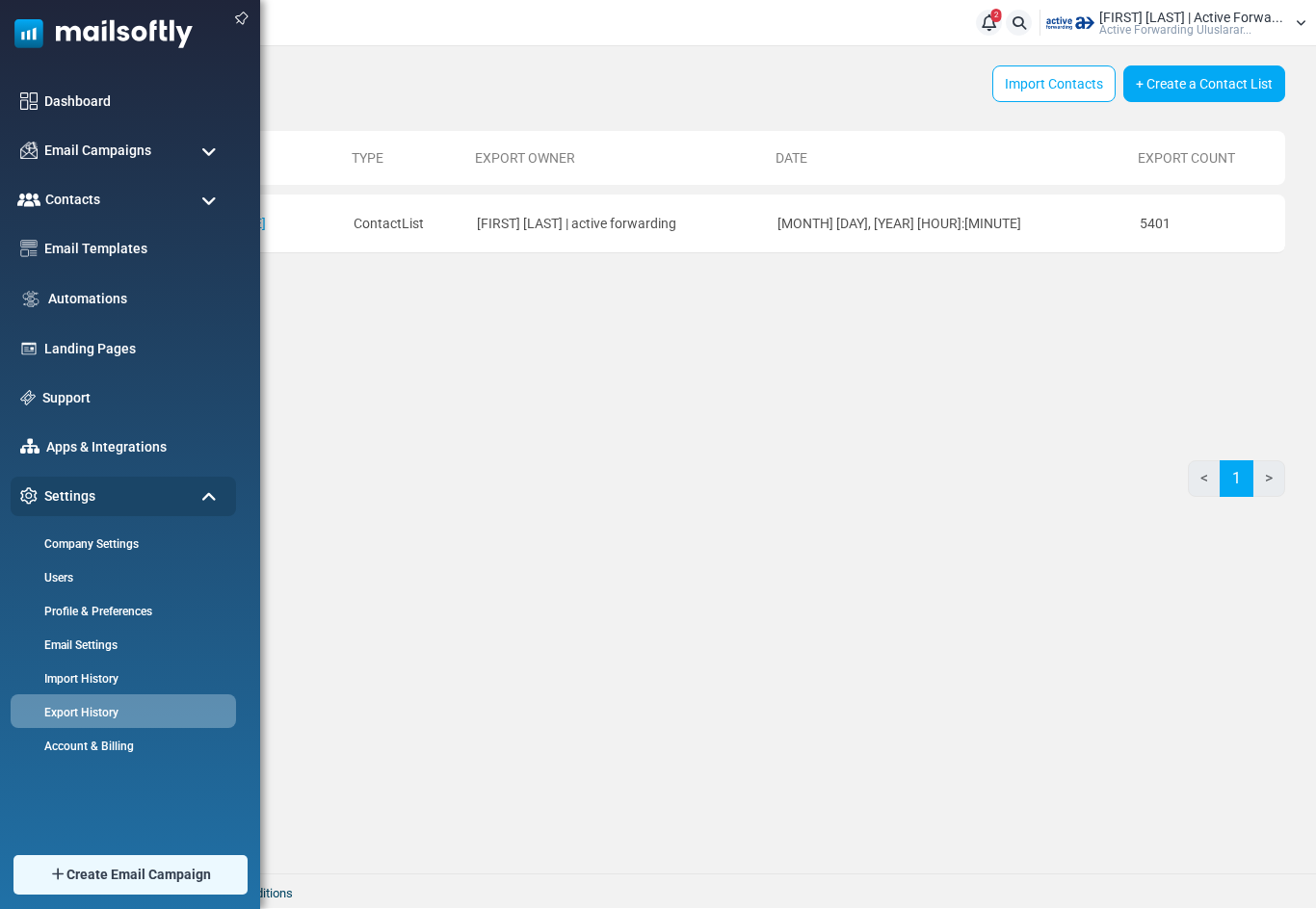 click at bounding box center (209, 201) 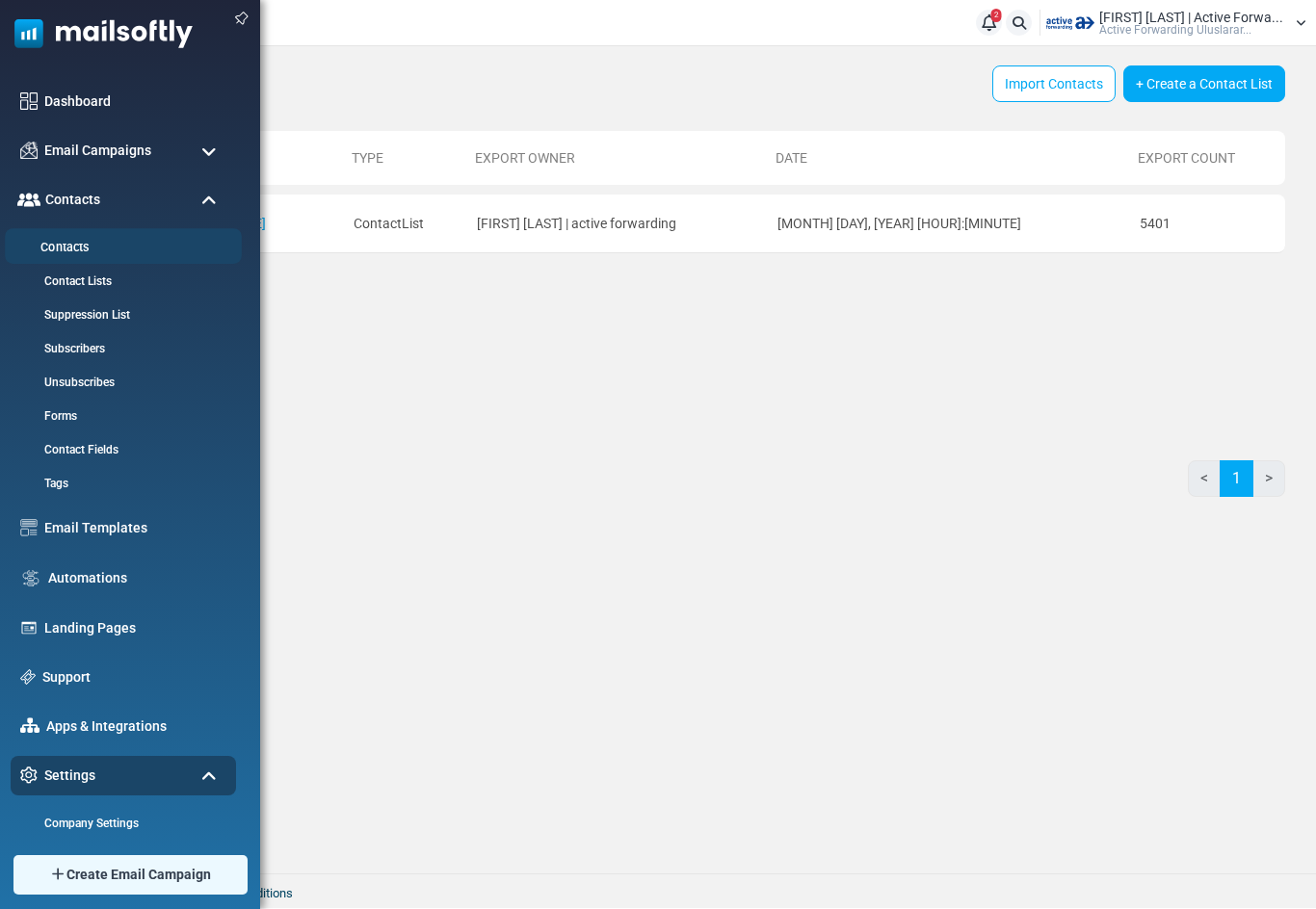 click on "Contacts" at bounding box center [120, 247] 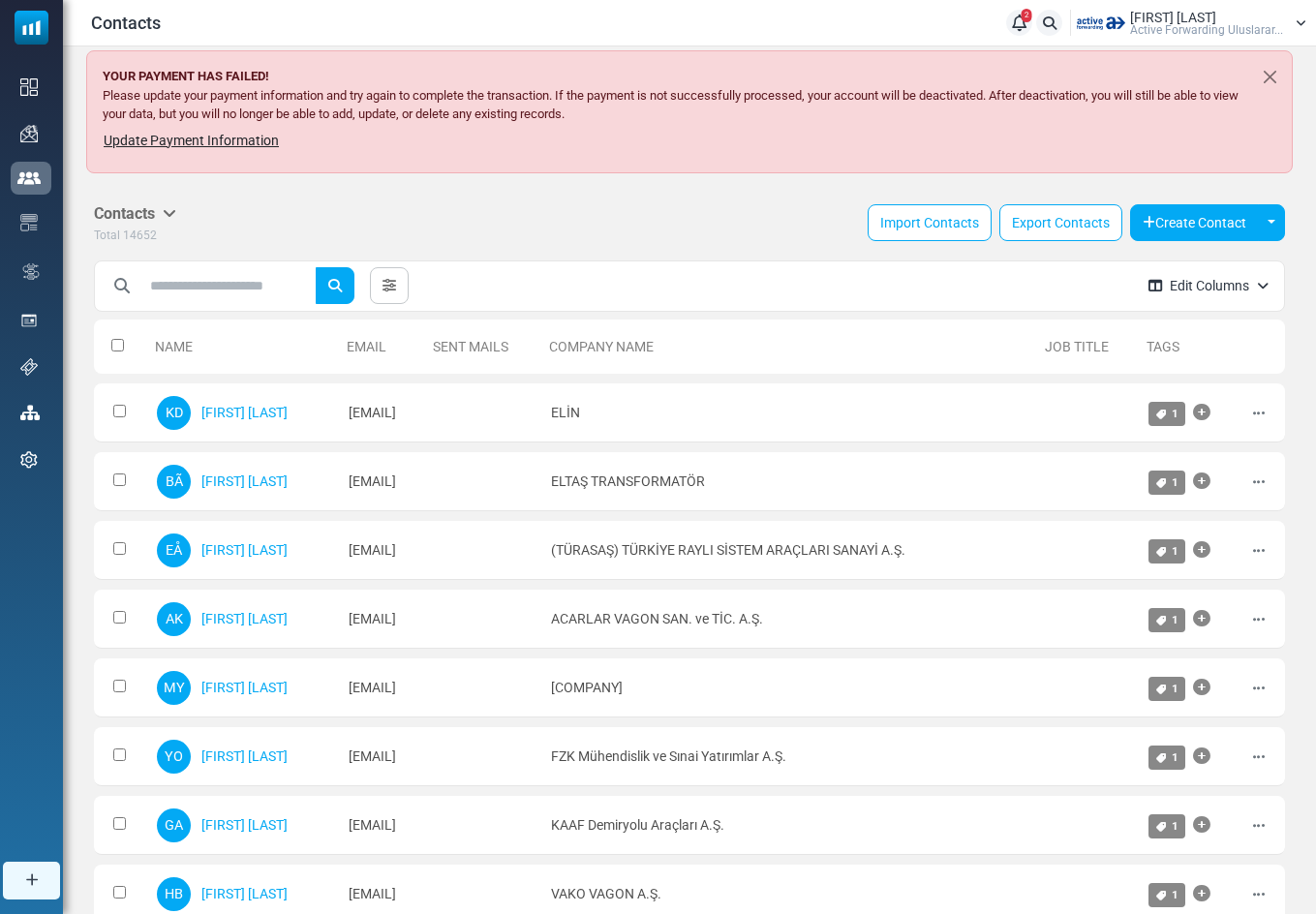 scroll, scrollTop: 0, scrollLeft: 0, axis: both 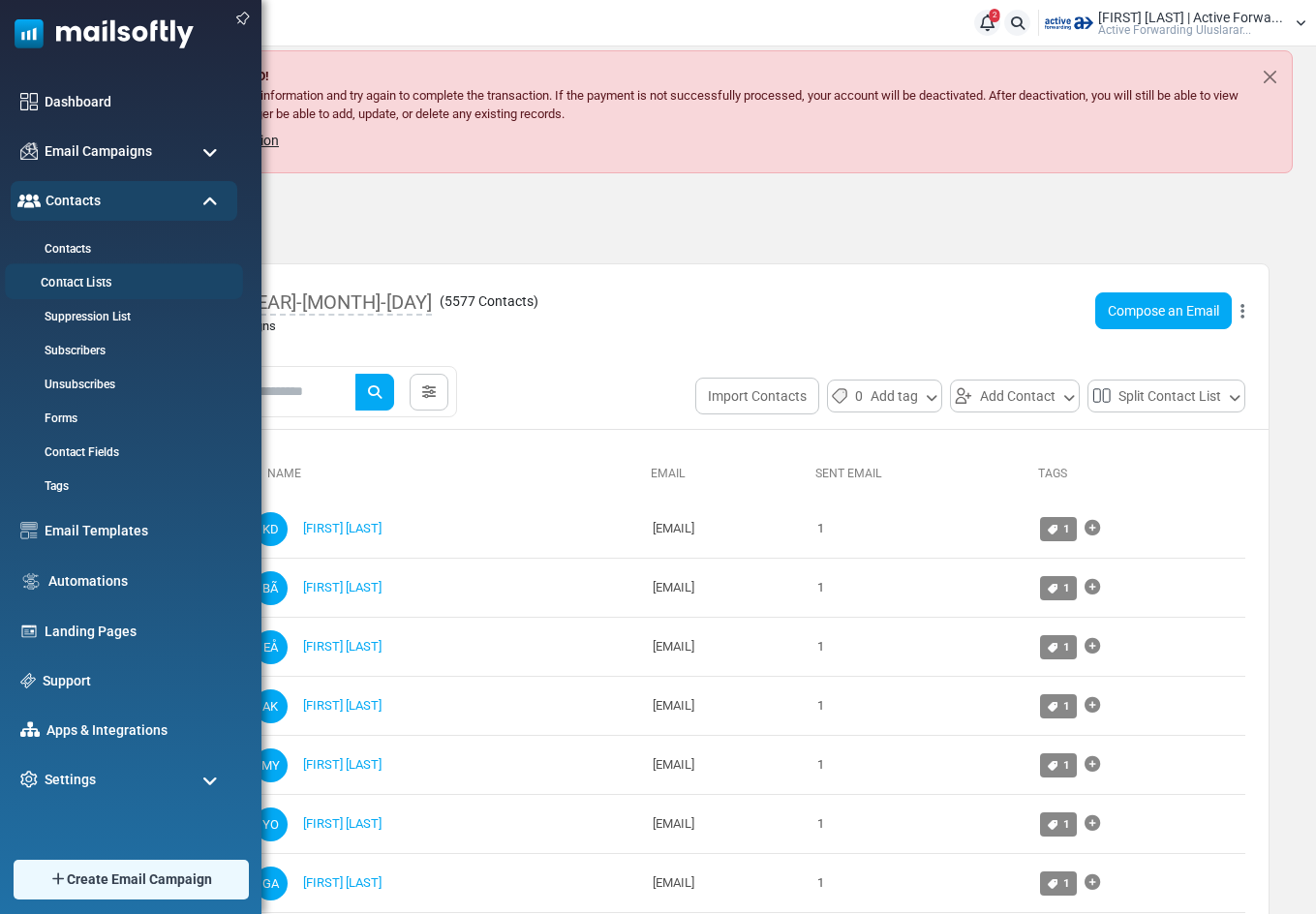 click on "Contact Lists" at bounding box center [121, 283] 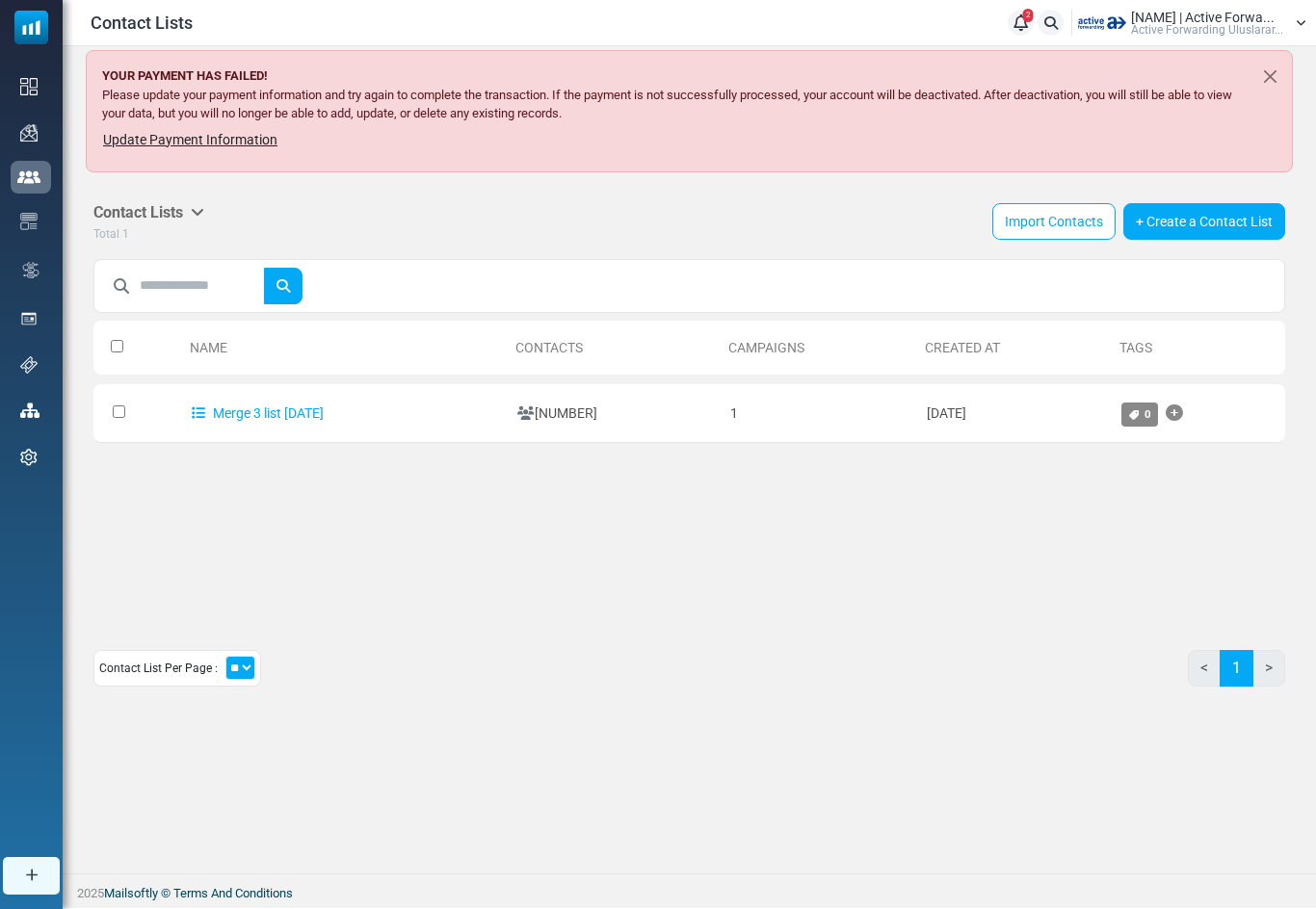 scroll, scrollTop: 0, scrollLeft: 0, axis: both 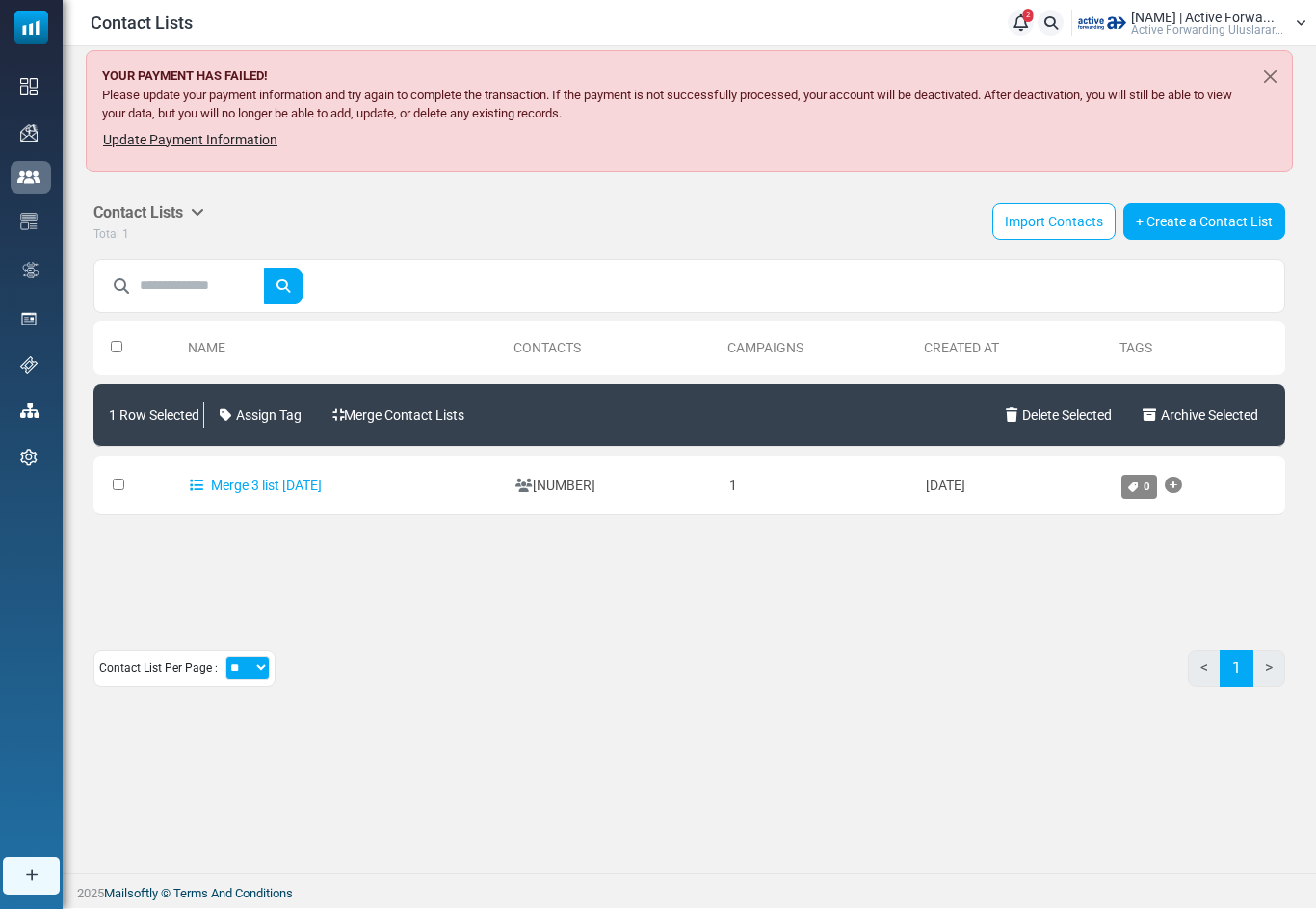 click on "Name
Contacts
Campaigns
Created At
Tags
1 Row Selected
Assign Tag
Merge Contact Lists
Delete Selected
Archive Selected
Merge 3 list 2025-05-05
5577
1
May 05, 2025" at bounding box center [689, 465] 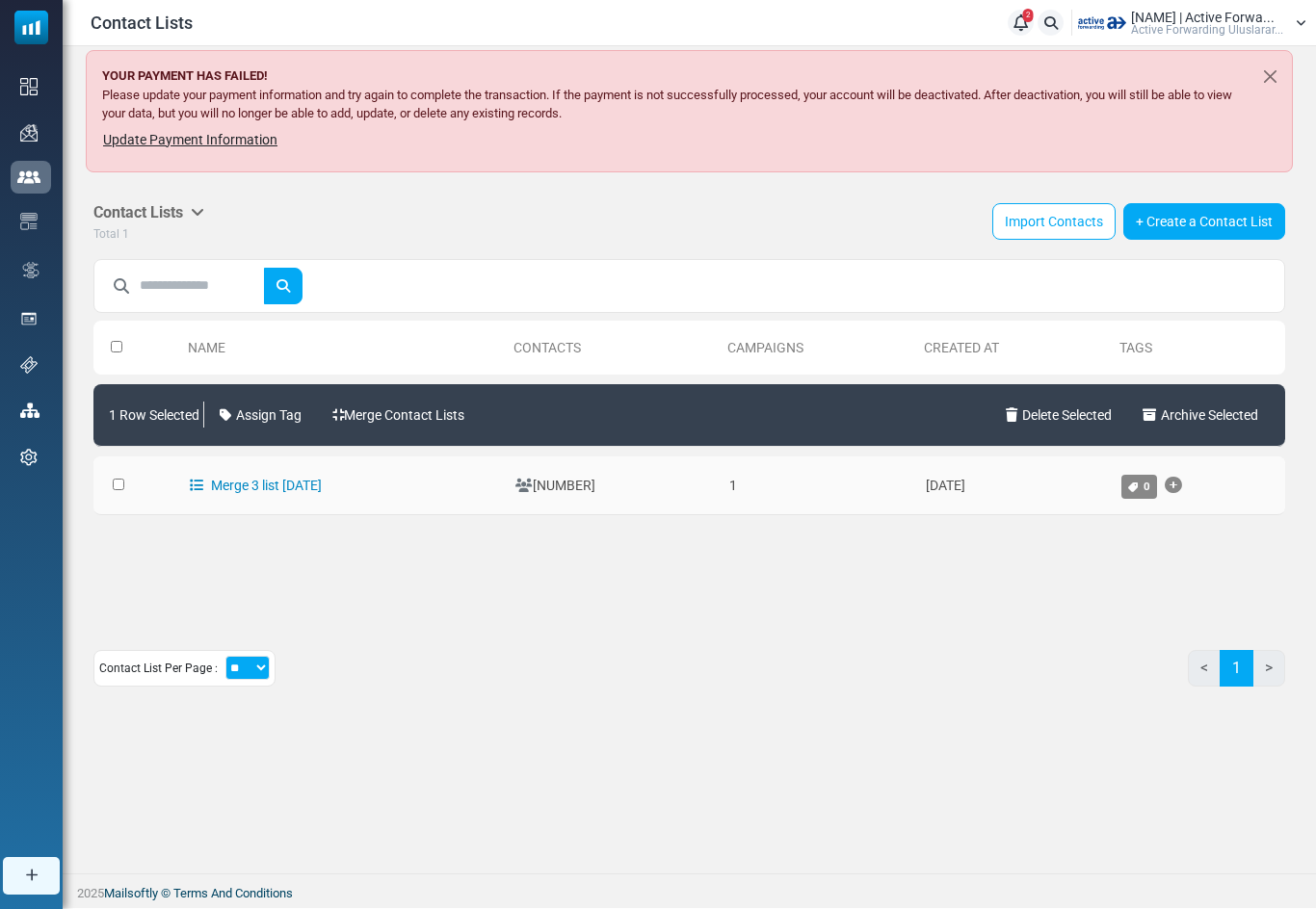 click on "Merge 3 list 2025-05-05" at bounding box center [255, 485] 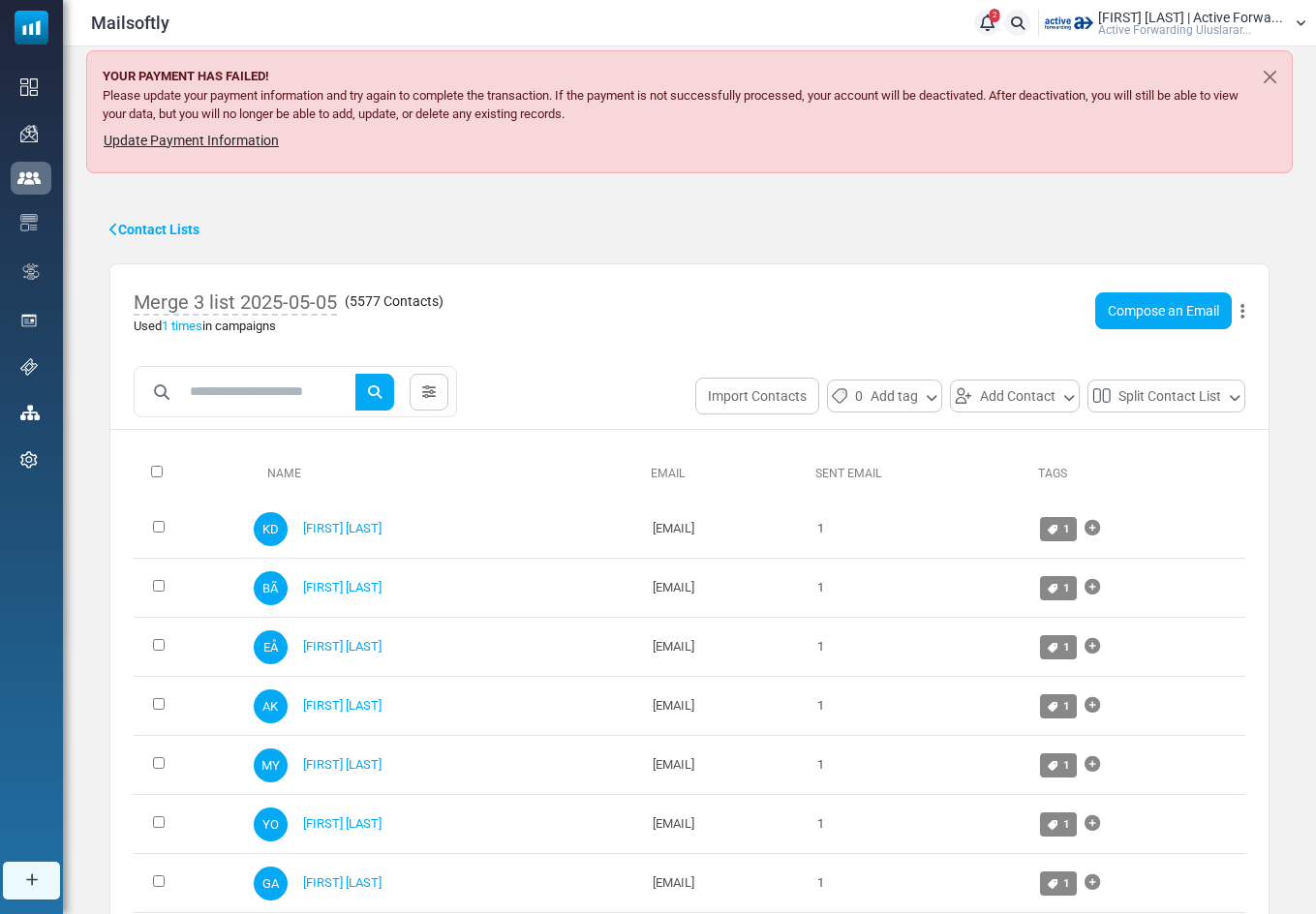 scroll, scrollTop: 0, scrollLeft: 0, axis: both 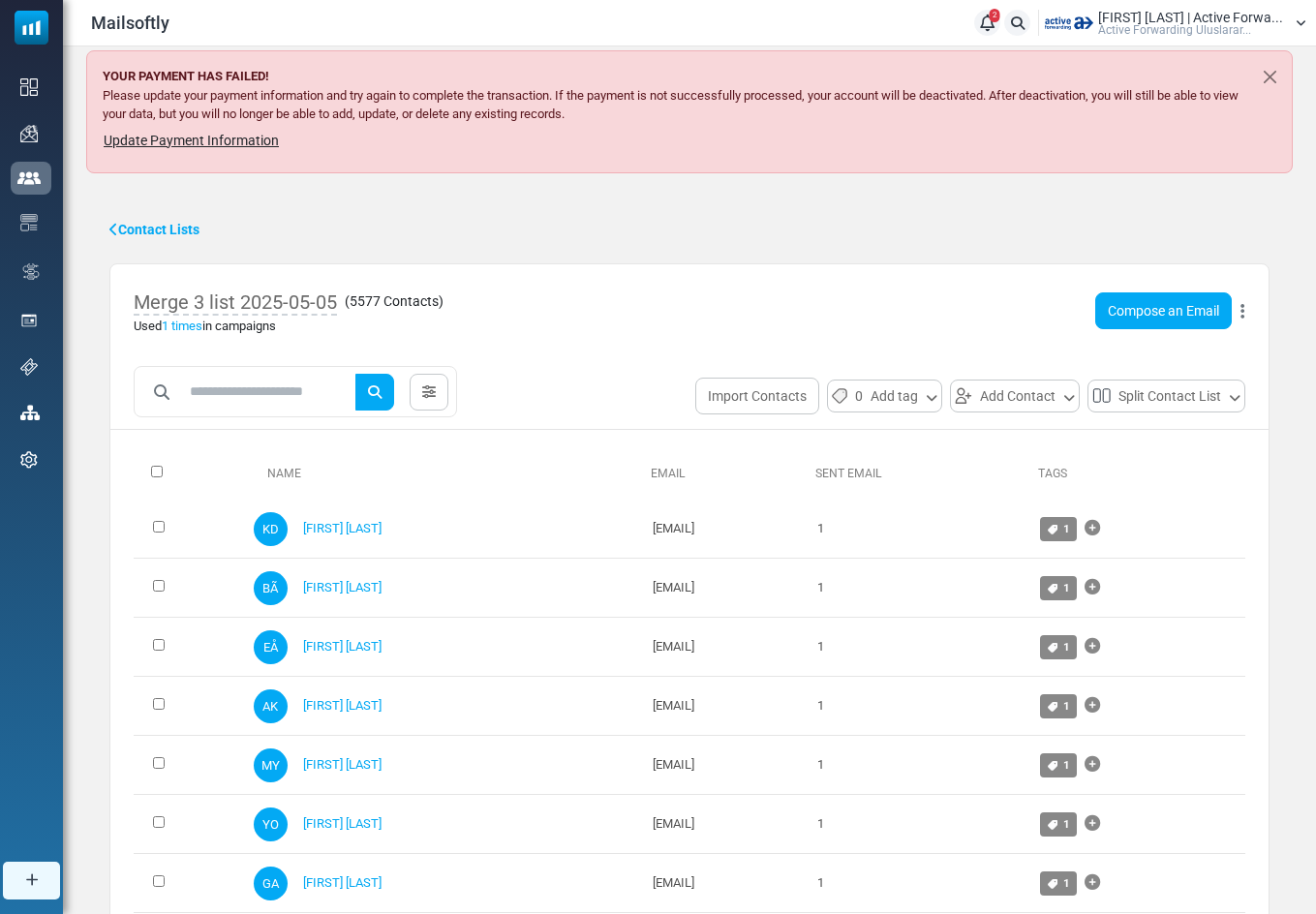 click at bounding box center (1242, 312) 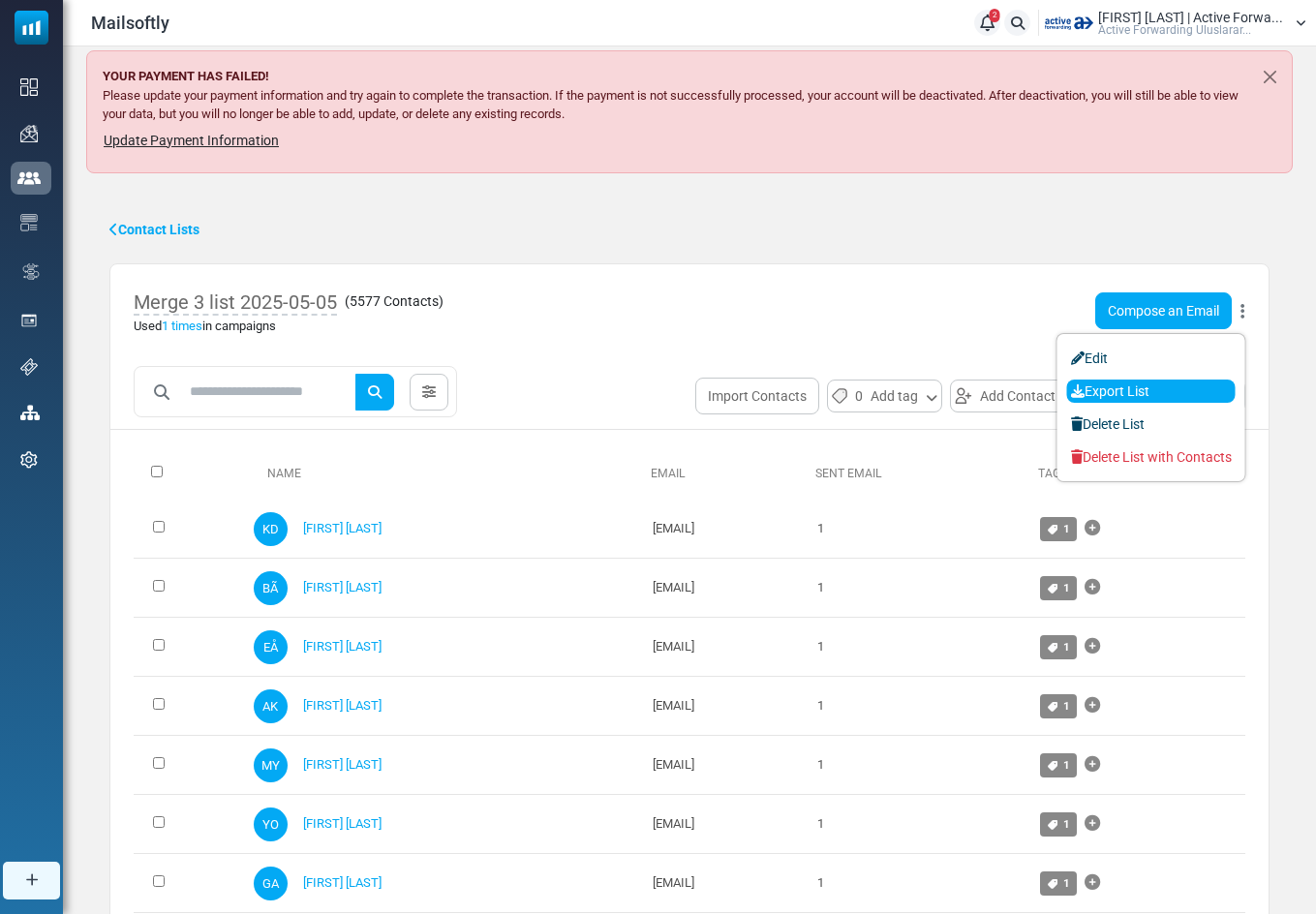 click on "Export List" at bounding box center [1151, 391] 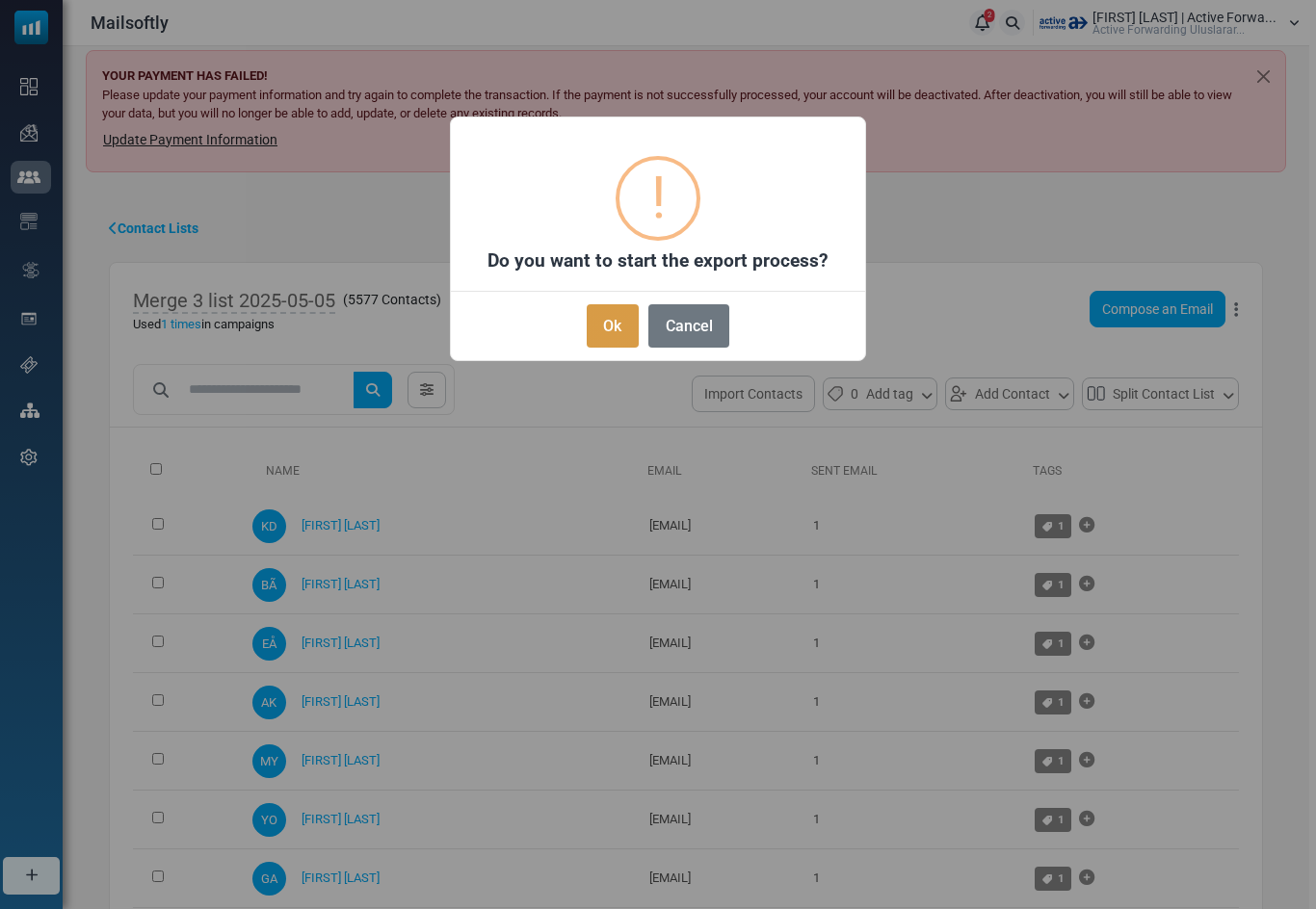 click on "Ok" at bounding box center [613, 325] 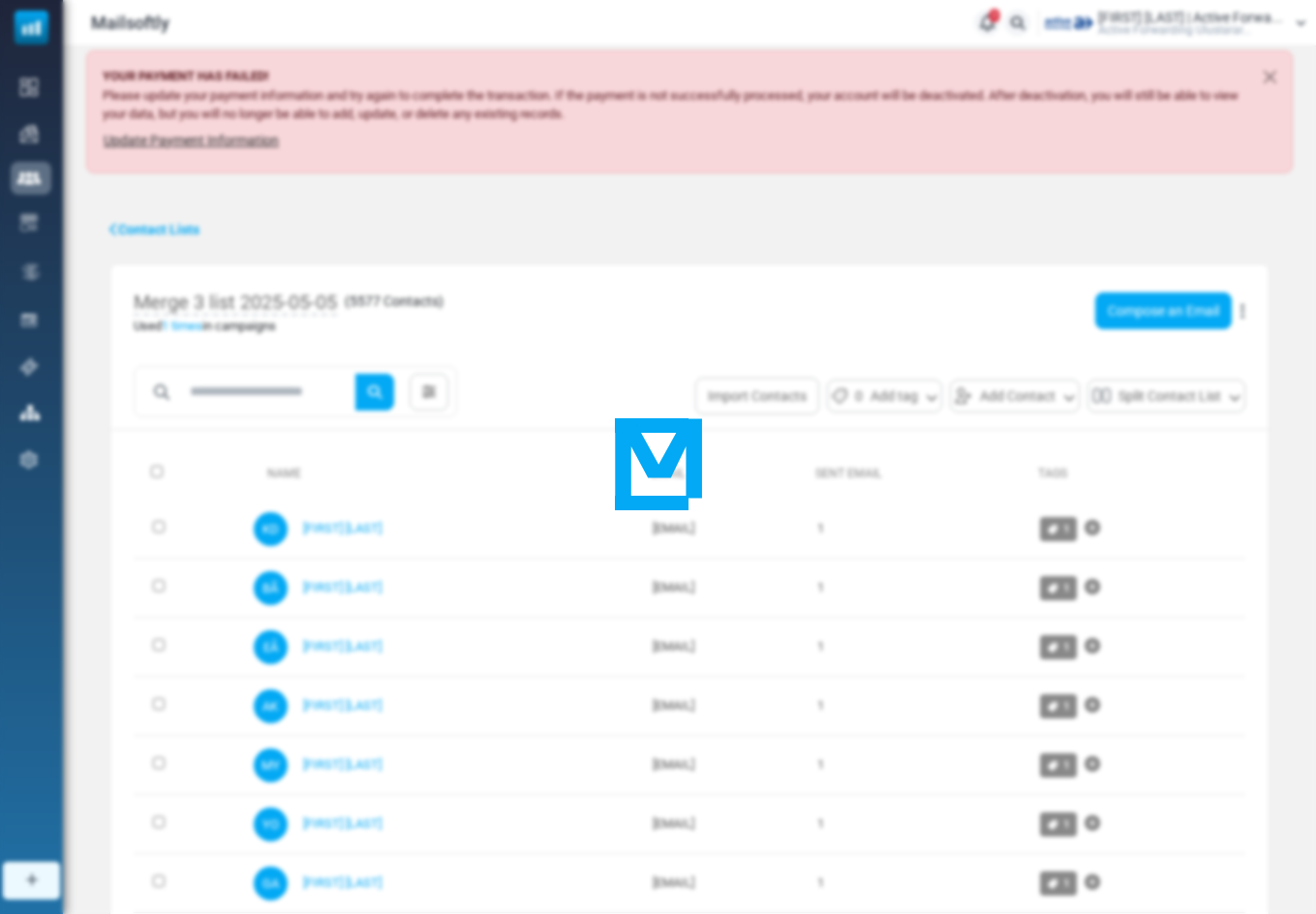 click at bounding box center (658, 457) 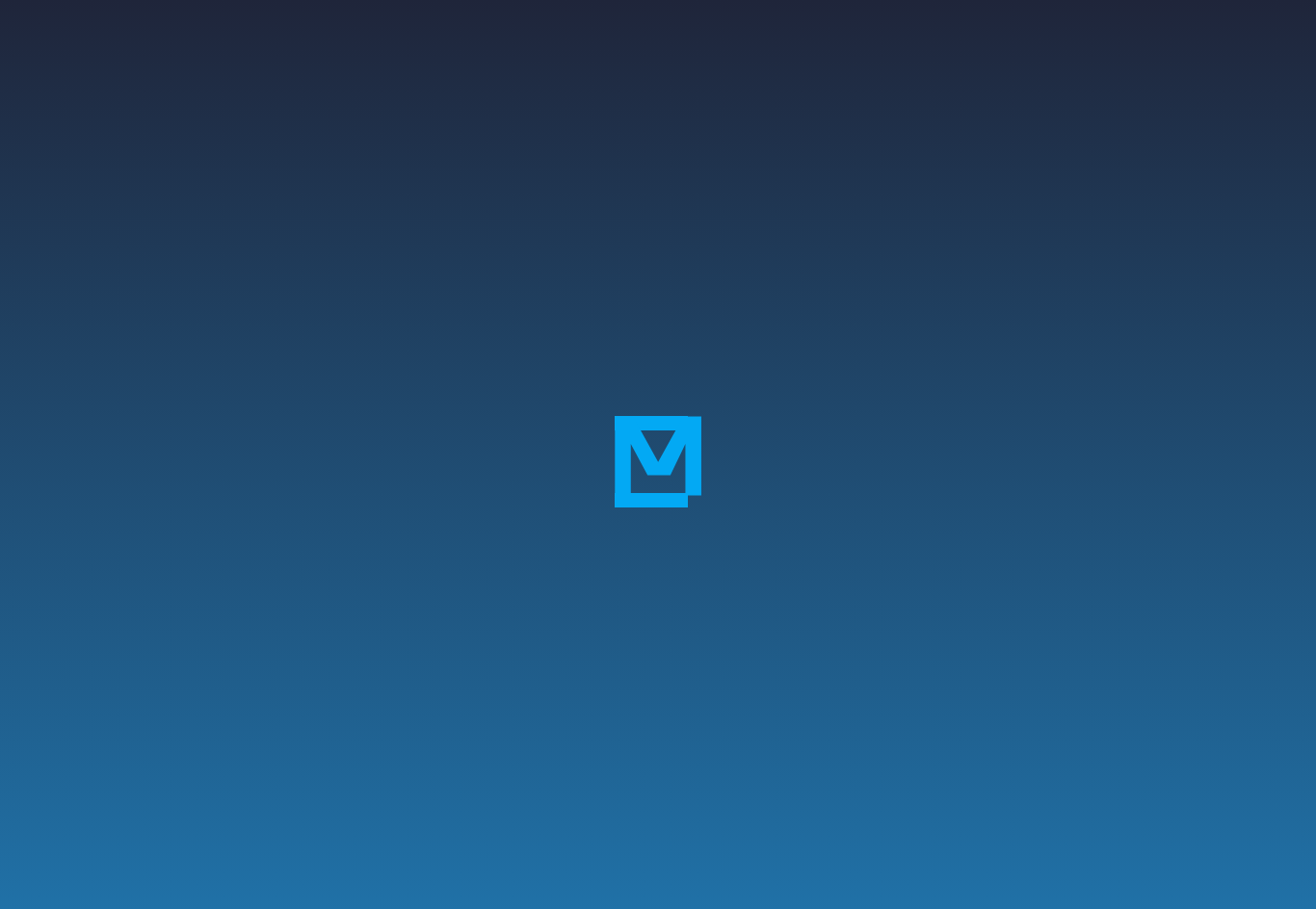 scroll, scrollTop: 0, scrollLeft: 0, axis: both 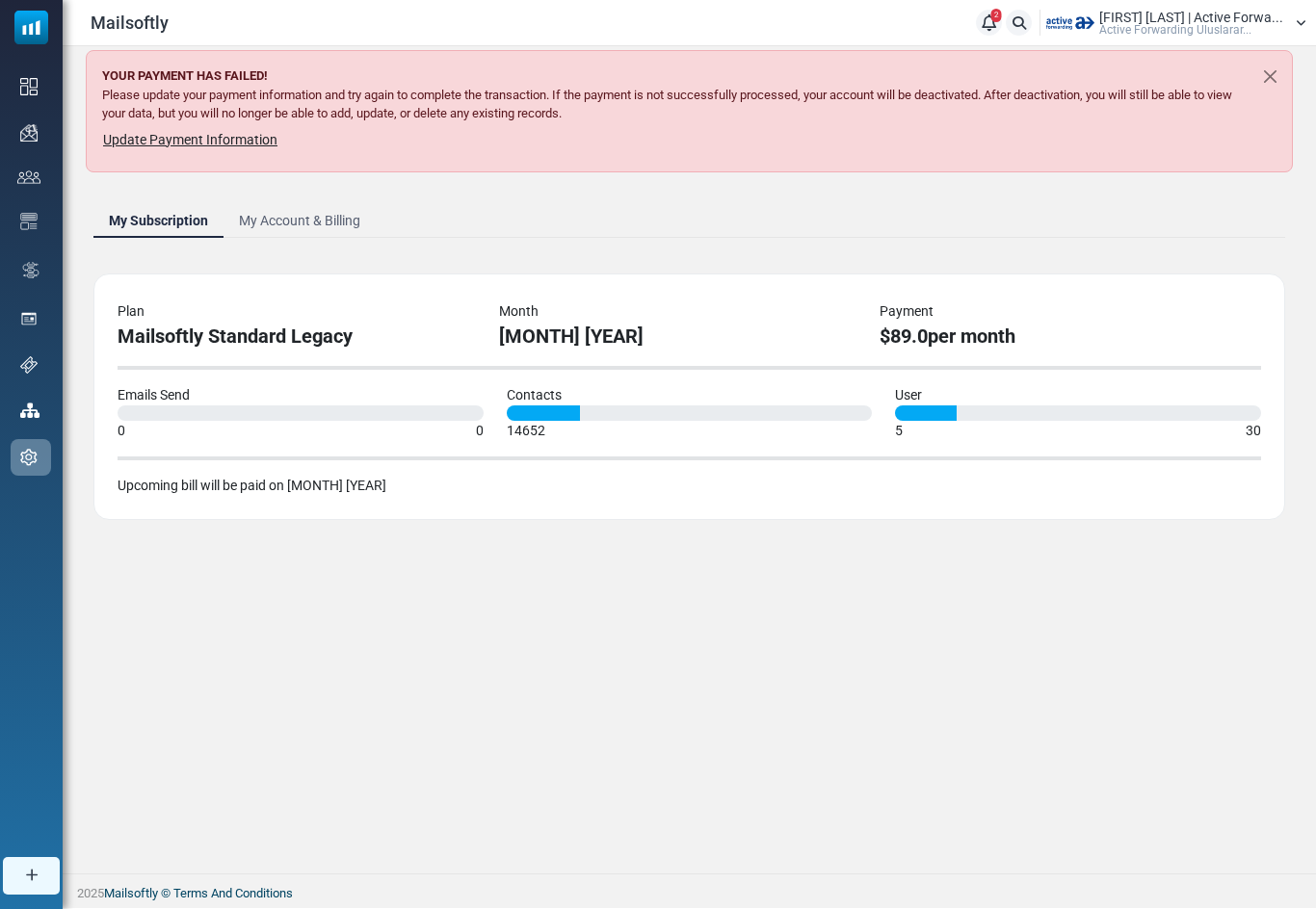 click on "My Account & Billing" at bounding box center [300, 221] 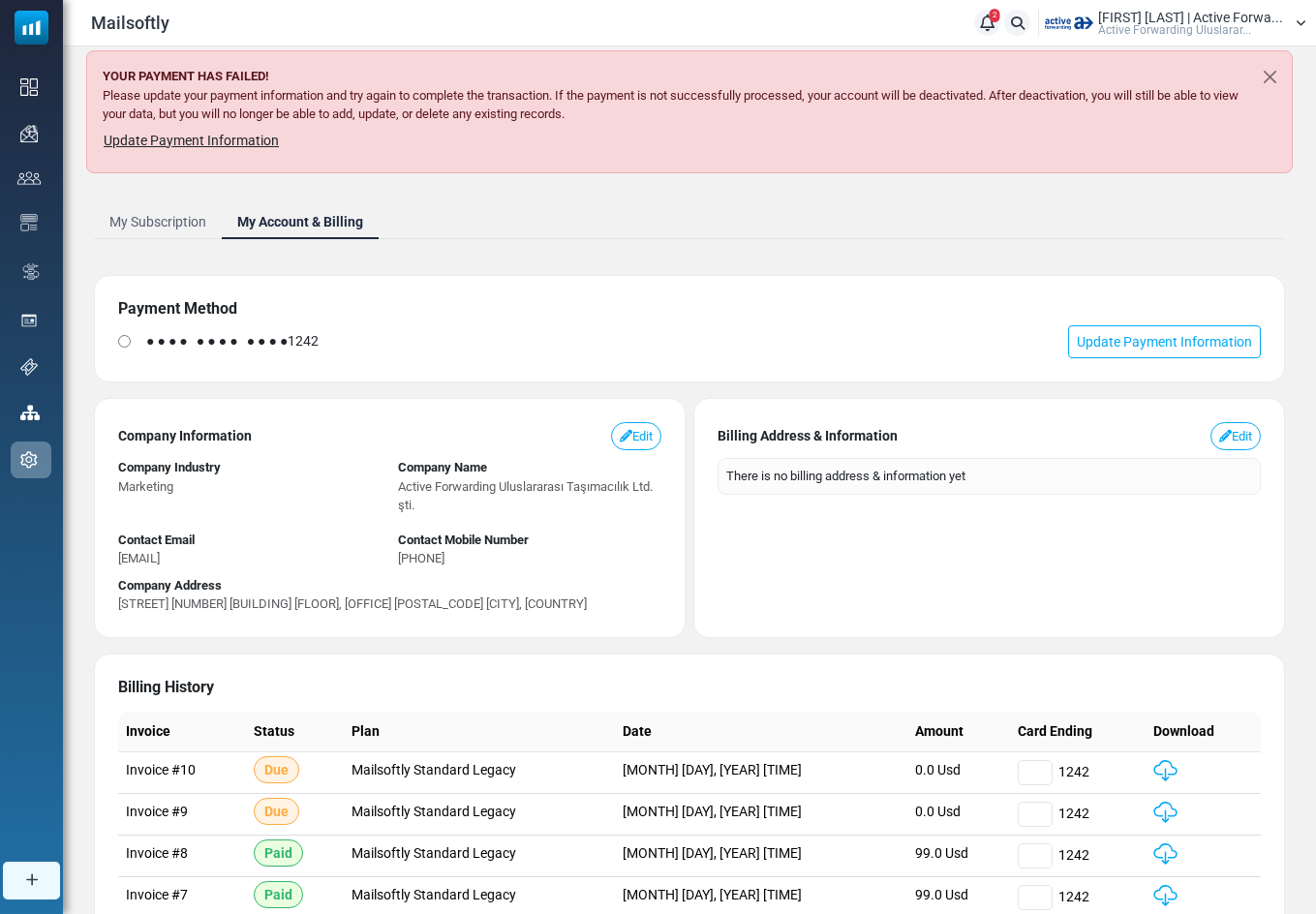 scroll, scrollTop: 0, scrollLeft: 0, axis: both 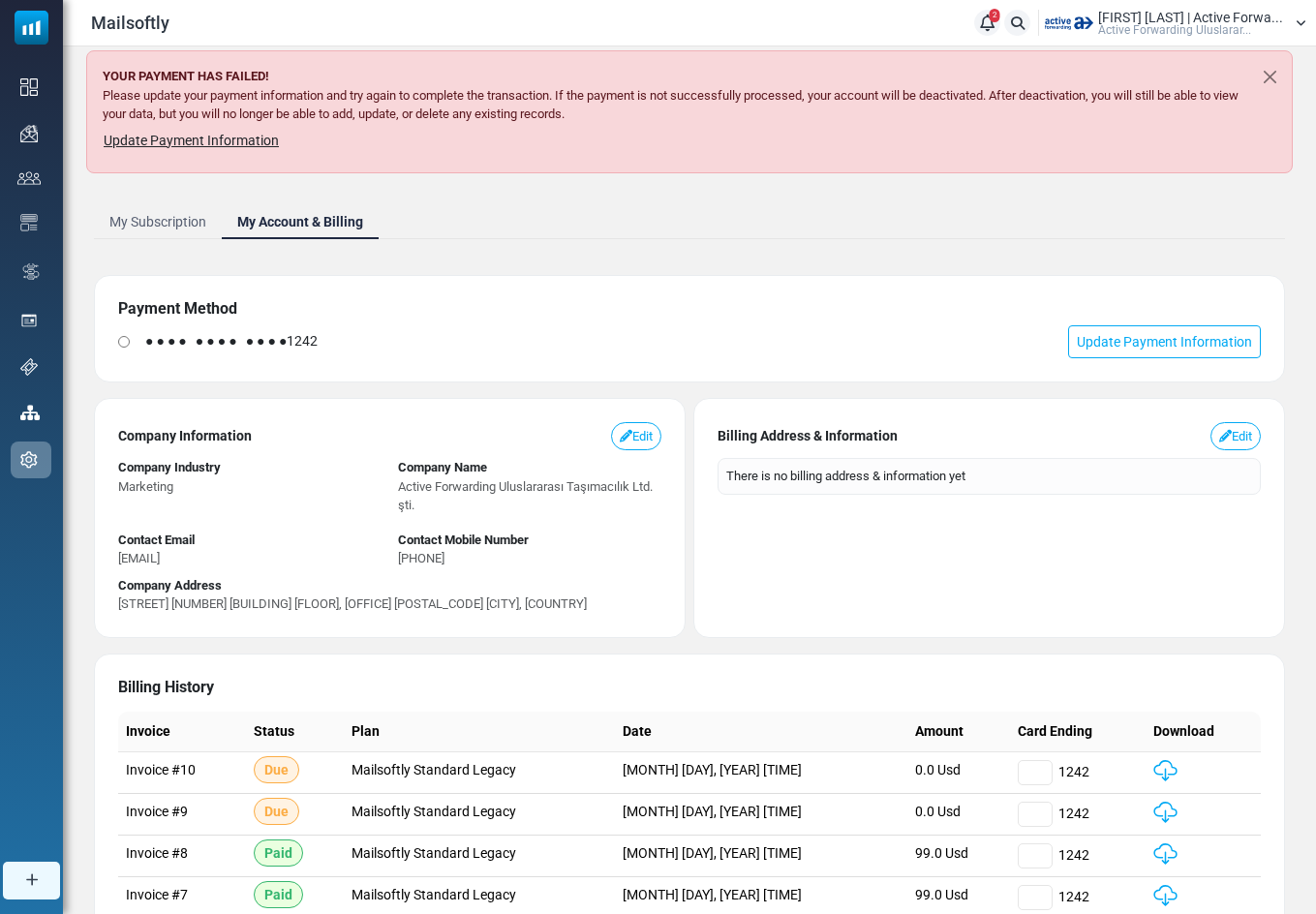 click on "My Subscription" at bounding box center (158, 222) 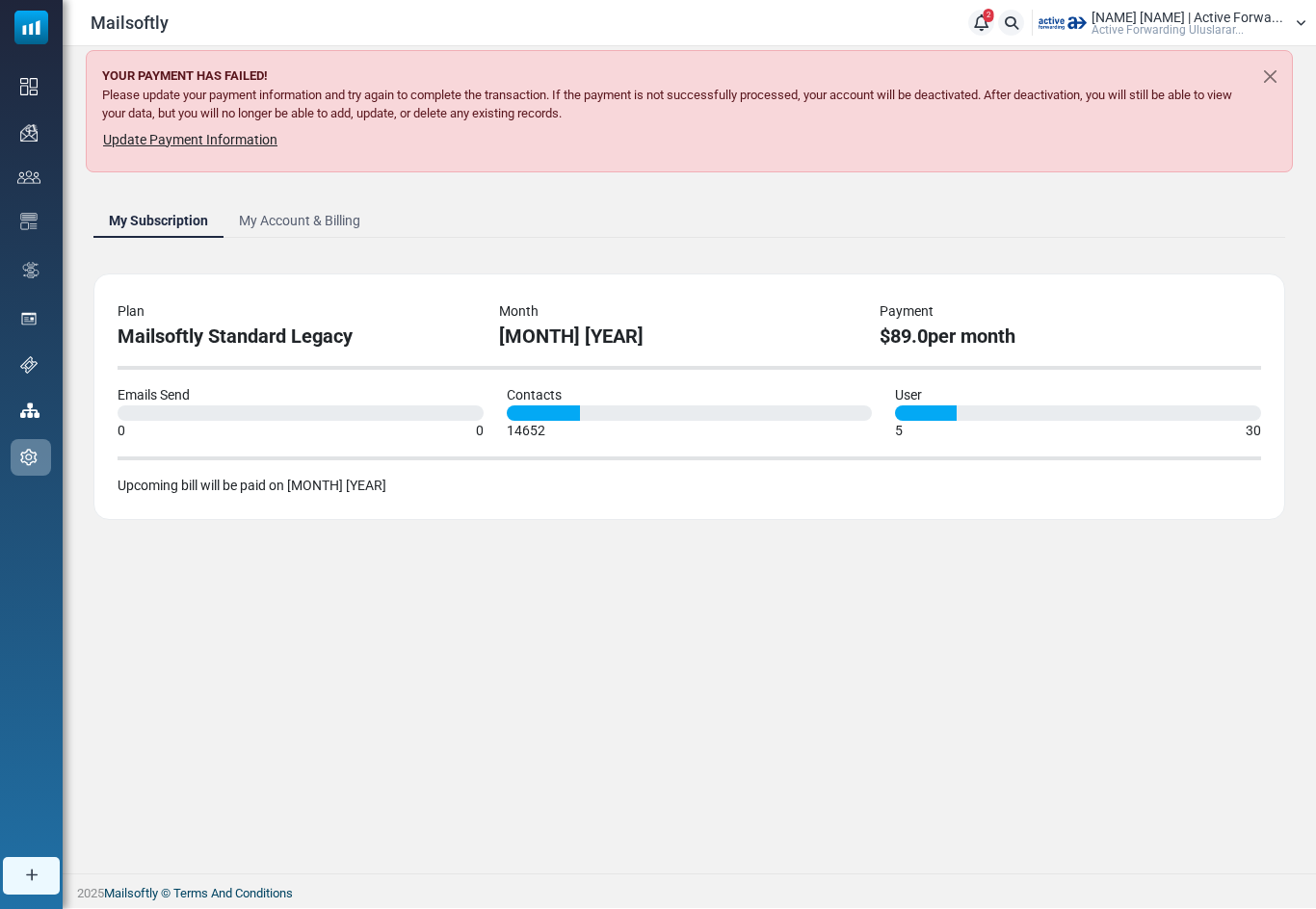 scroll, scrollTop: 0, scrollLeft: 0, axis: both 